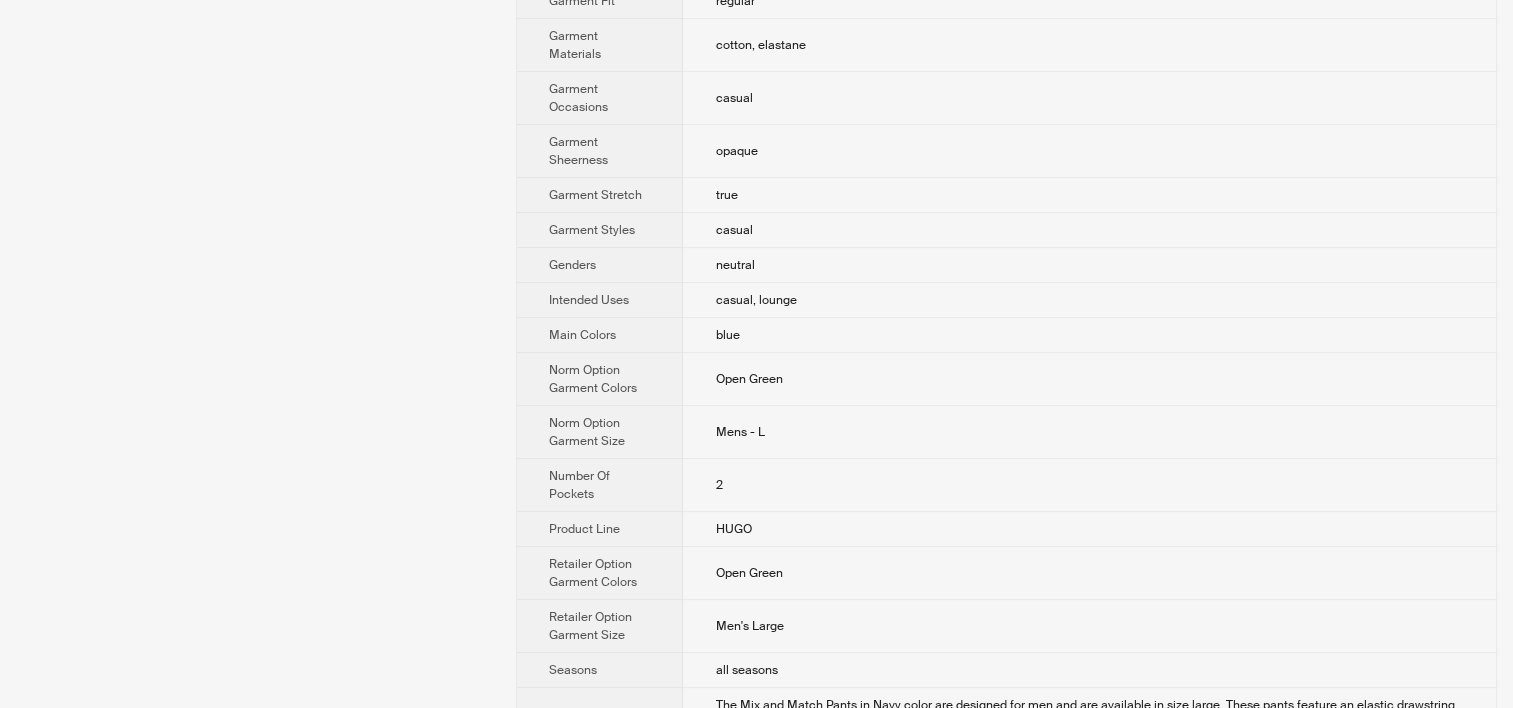 scroll, scrollTop: 800, scrollLeft: 0, axis: vertical 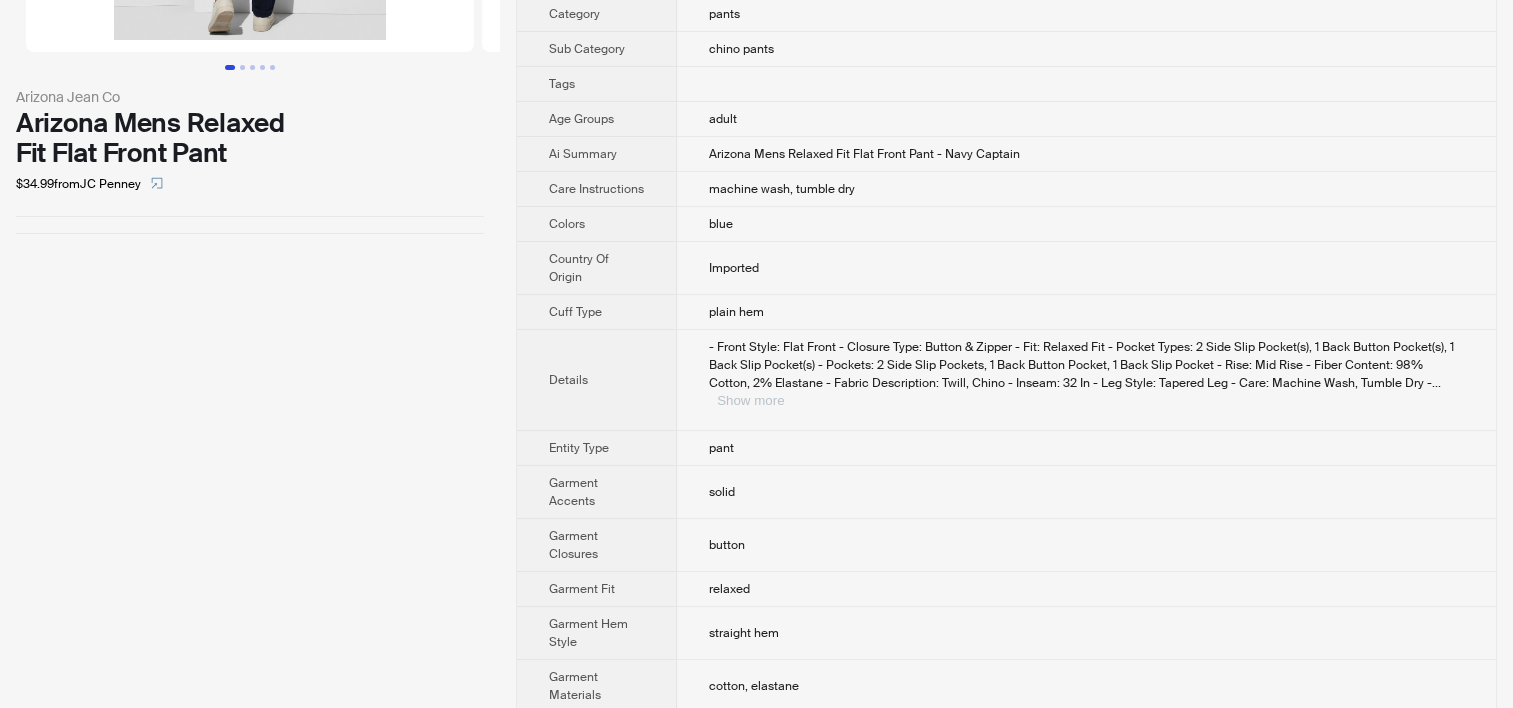 click on "Show more" at bounding box center [750, 400] 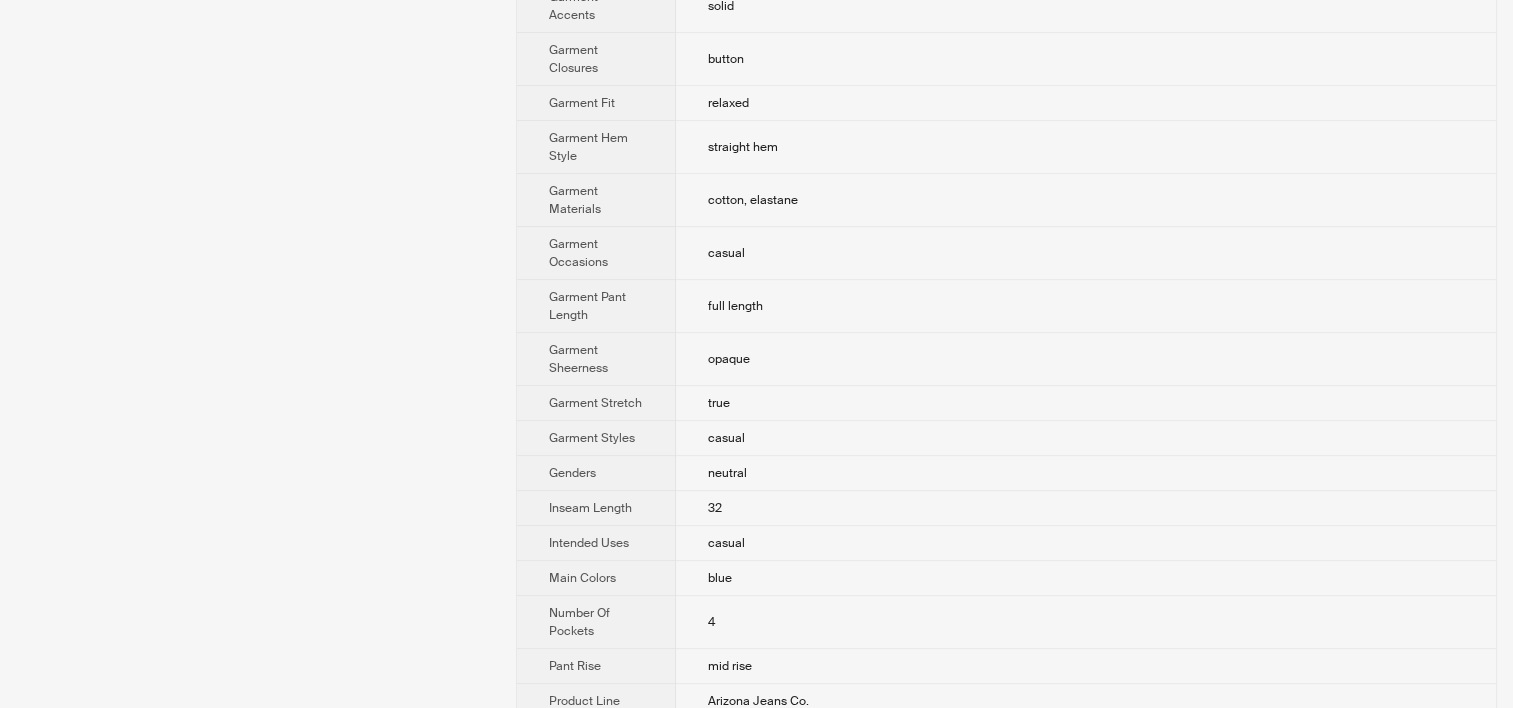 scroll, scrollTop: 1076, scrollLeft: 0, axis: vertical 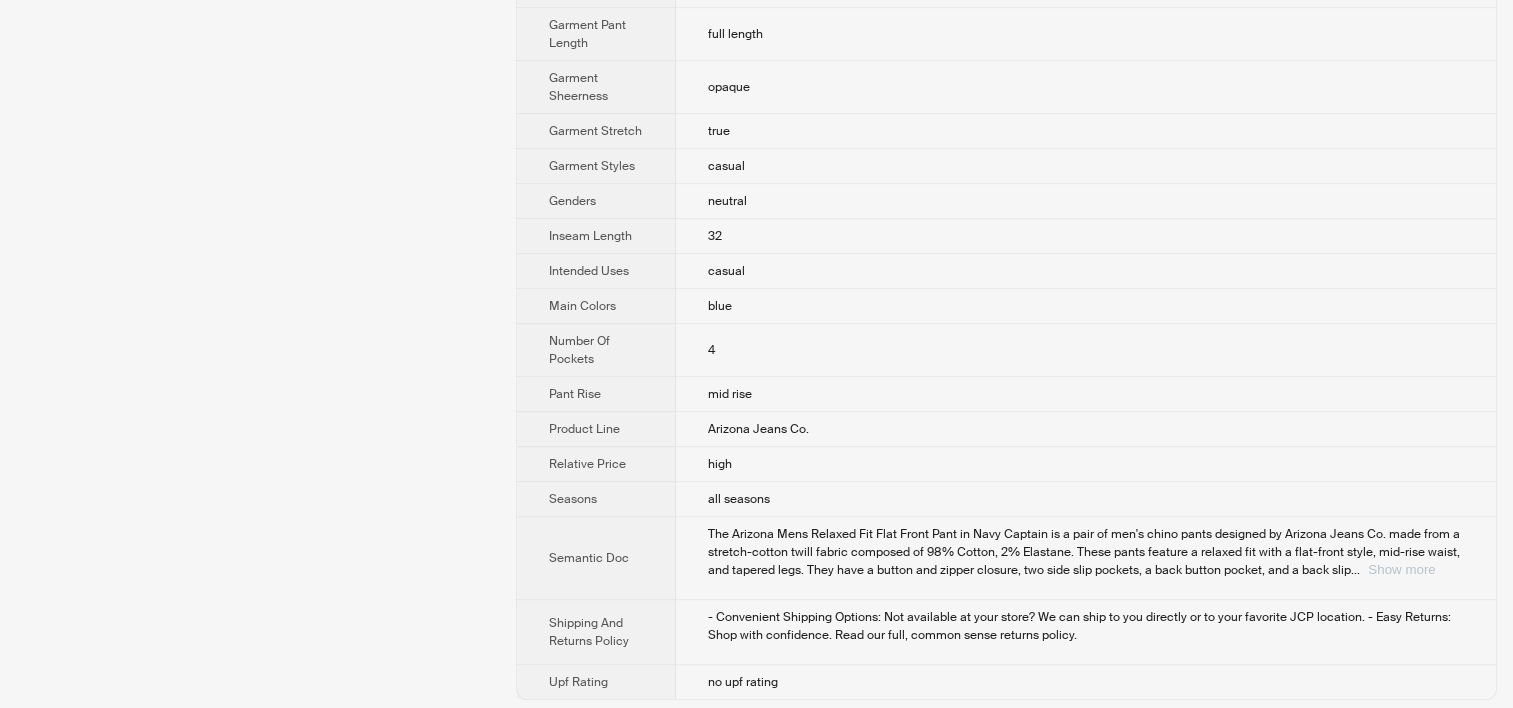 click on "Show more" at bounding box center (1401, 569) 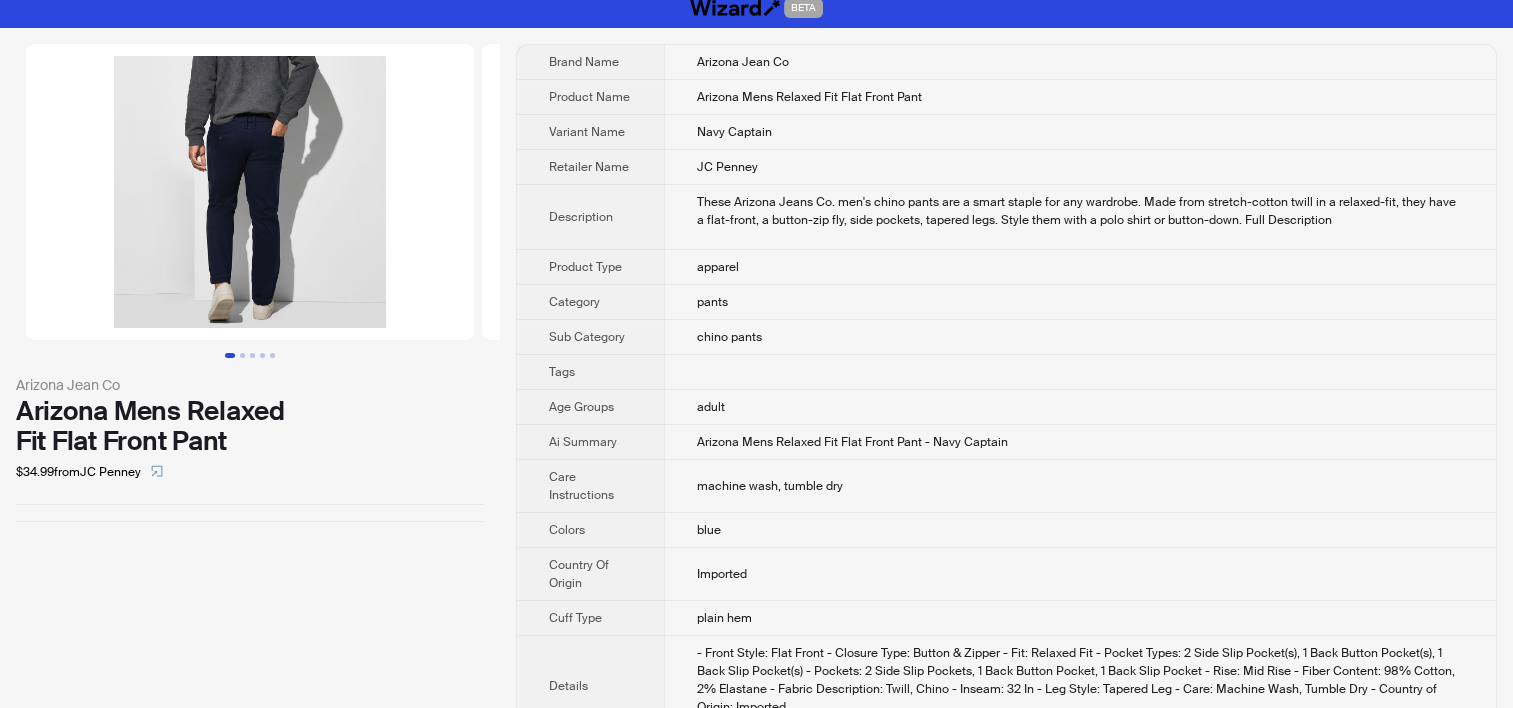 scroll, scrollTop: 0, scrollLeft: 0, axis: both 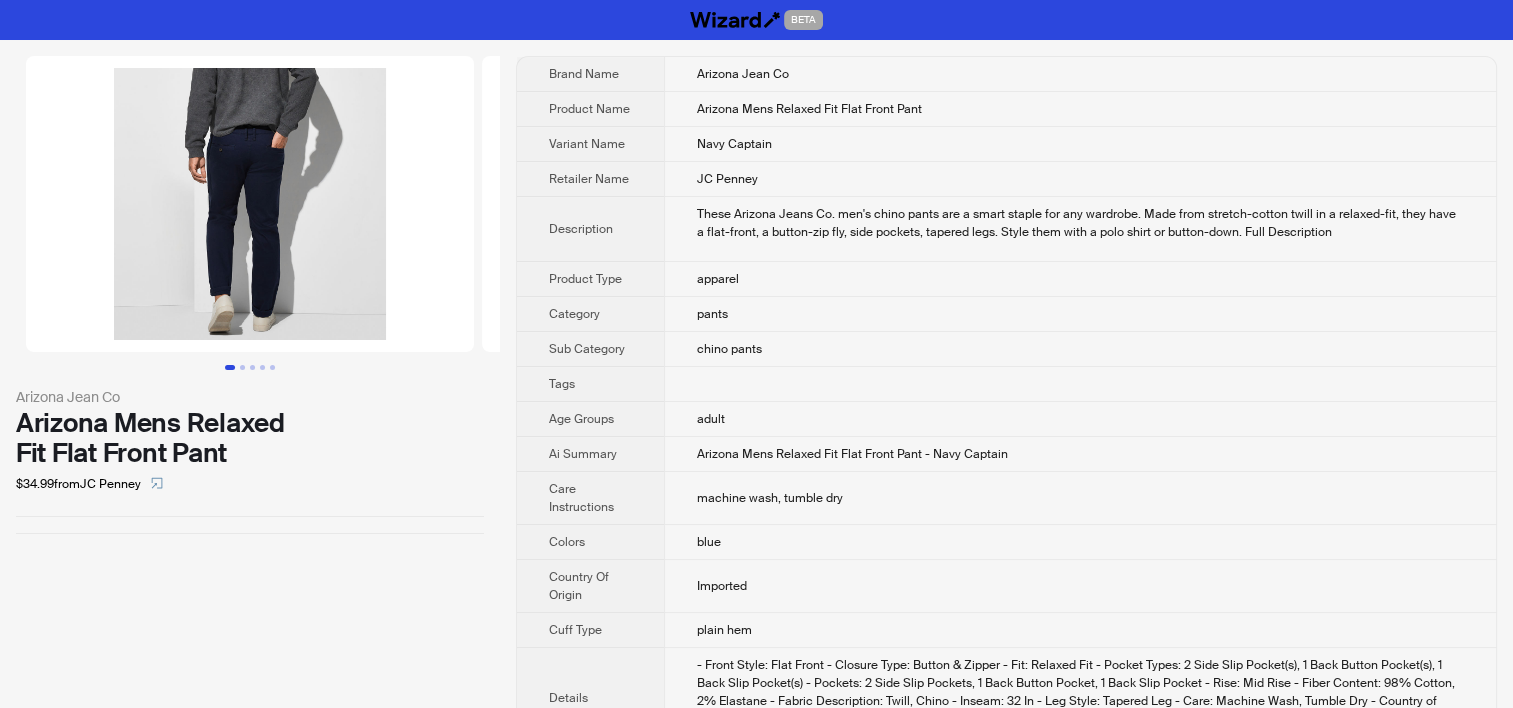 click on "pants" at bounding box center (1080, 314) 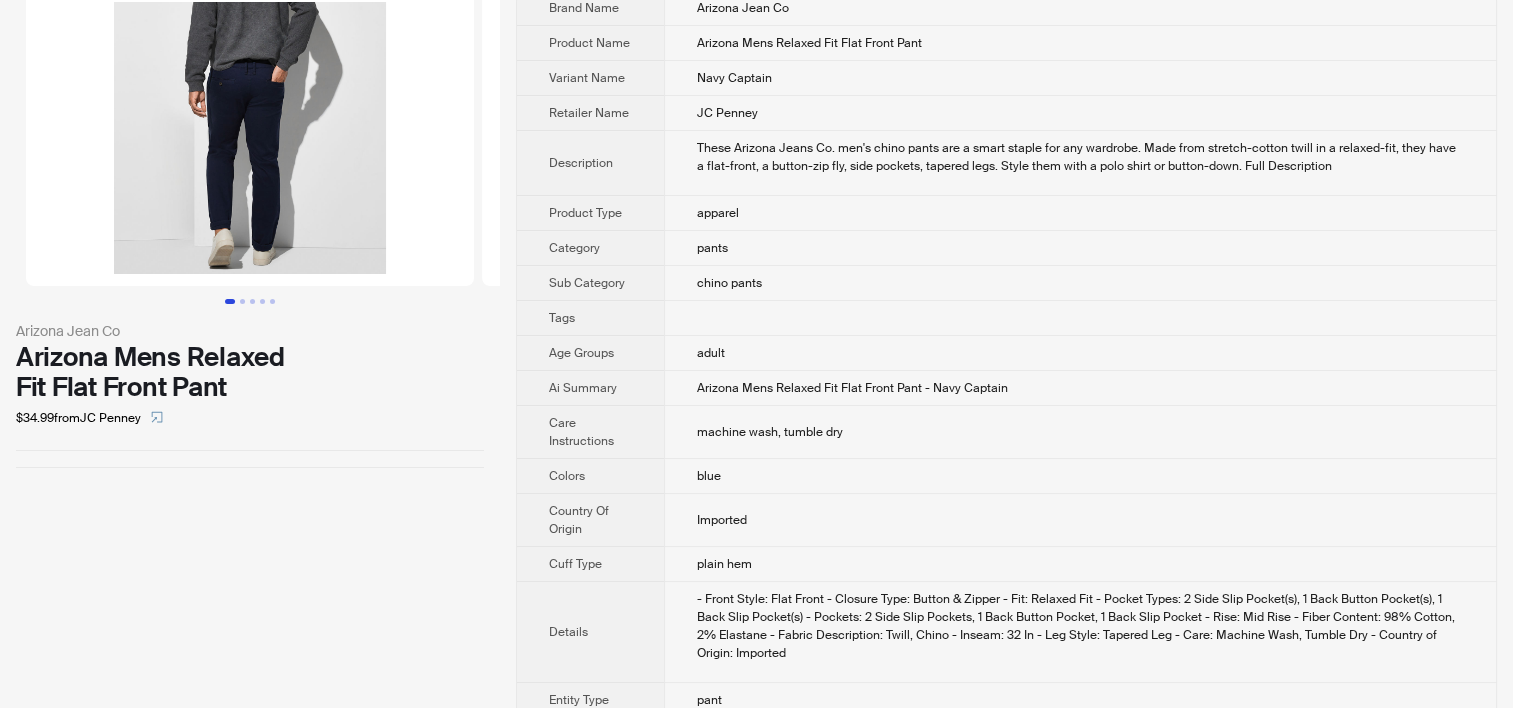 scroll, scrollTop: 200, scrollLeft: 0, axis: vertical 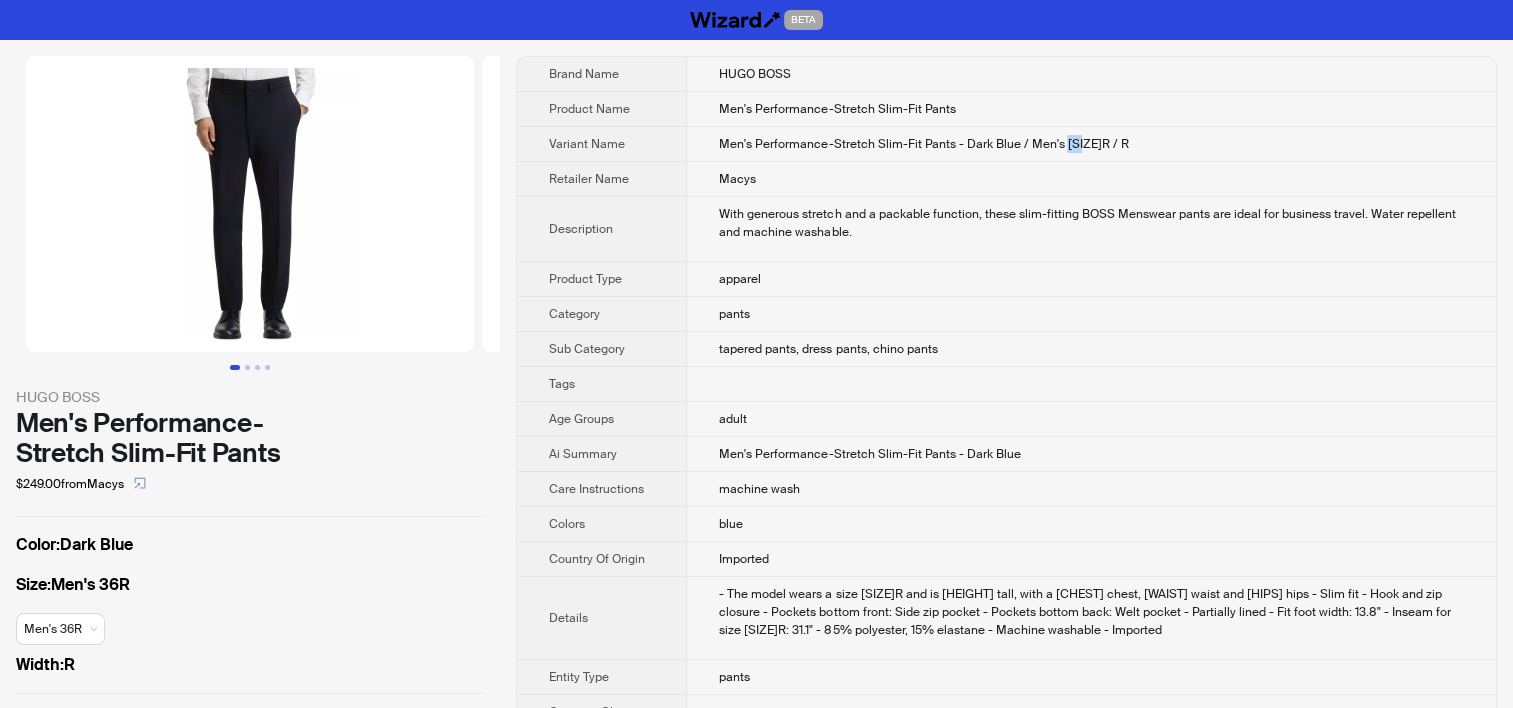 drag, startPoint x: 1059, startPoint y: 140, endPoint x: 1080, endPoint y: 139, distance: 21.023796 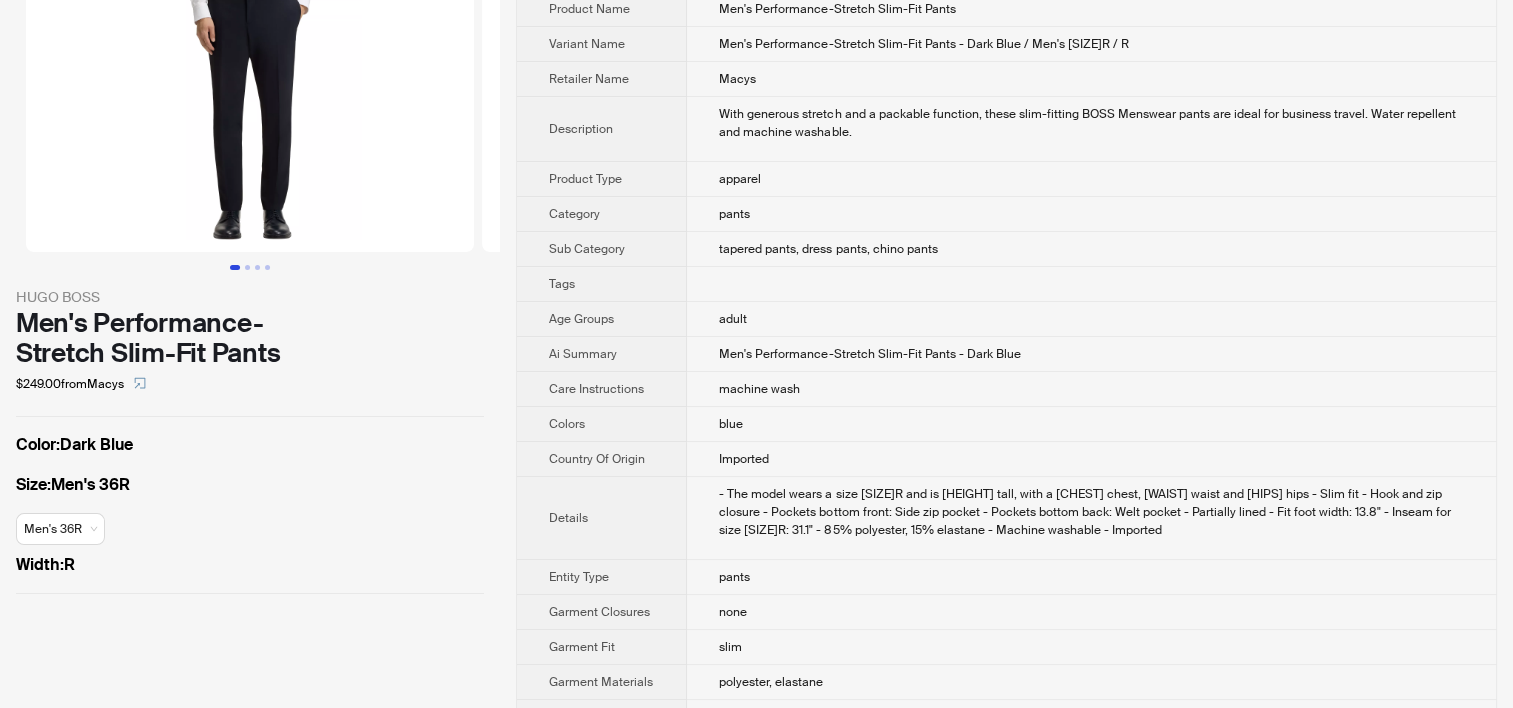 scroll, scrollTop: 0, scrollLeft: 0, axis: both 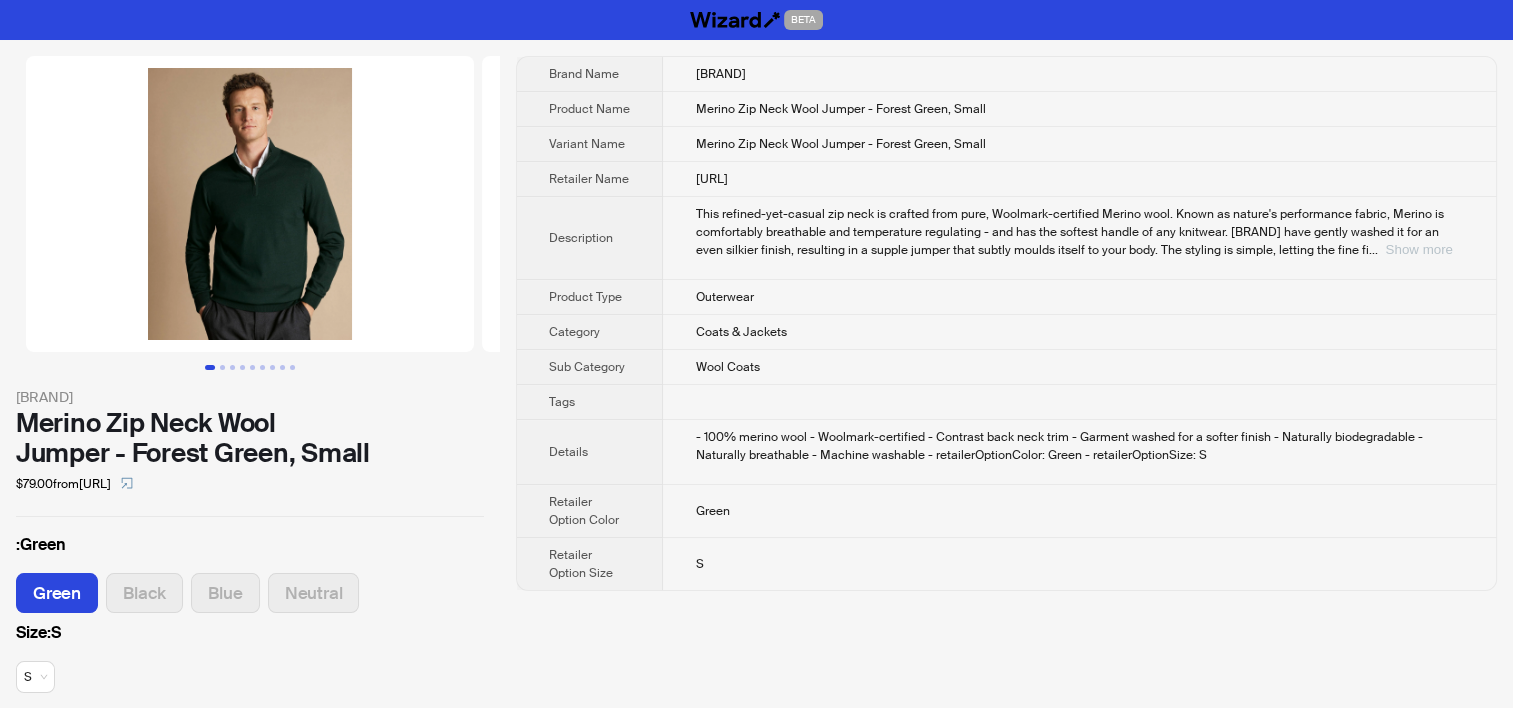 click on "Show more" at bounding box center (1418, 249) 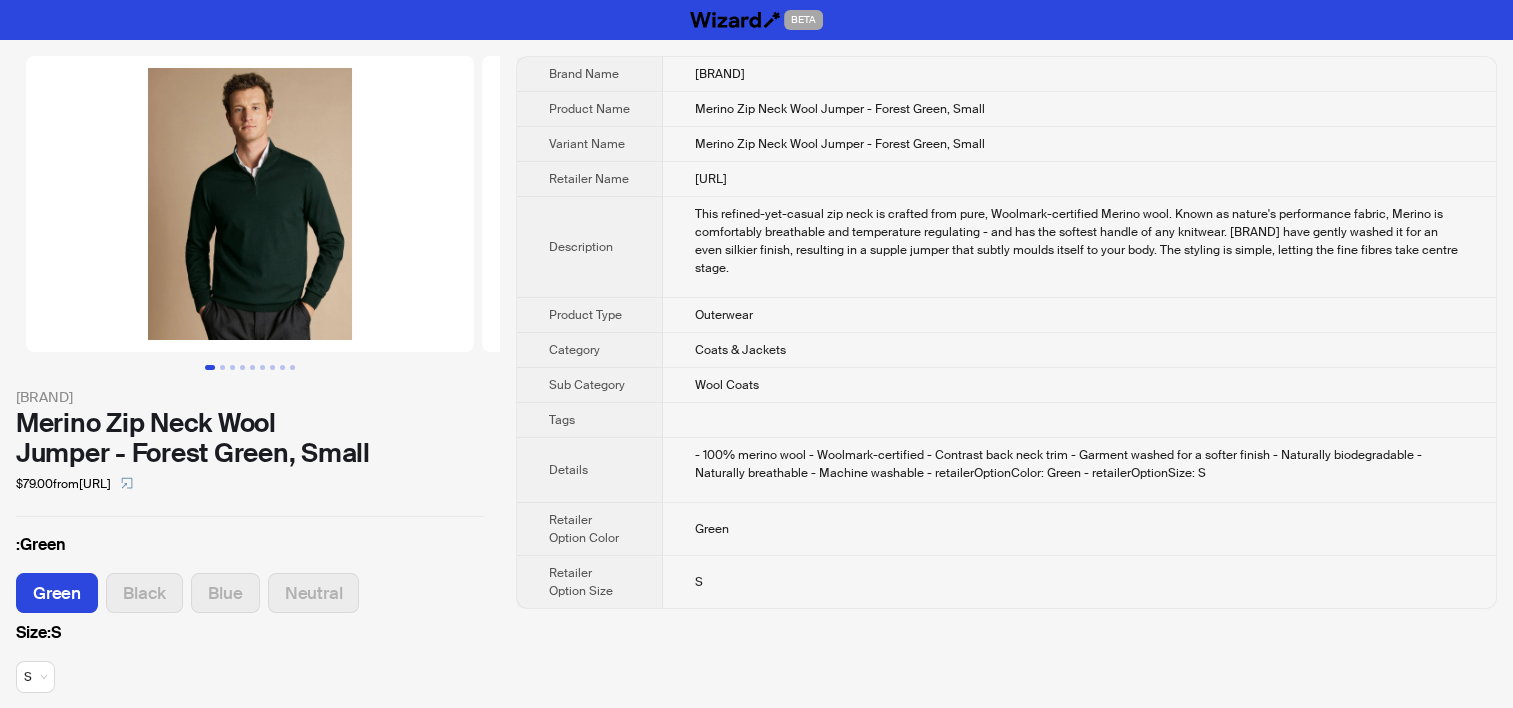 click on "Merino Zip Neck Wool Jumper - Forest Green, Small" at bounding box center [840, 144] 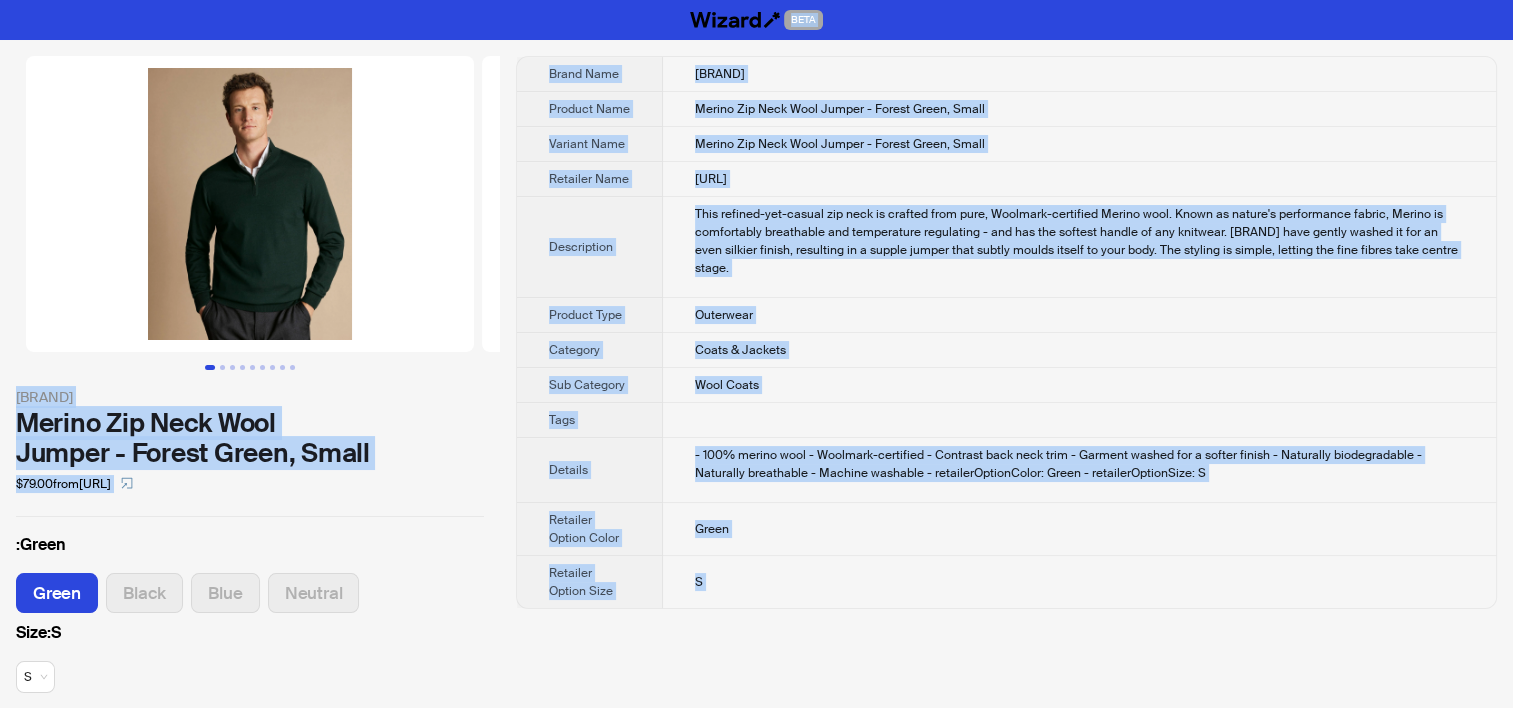 copy on "BETA Charles Tyrwhitt Merino Zip Neck Wool Jumper - Forest Green, Small $79.00  from  charlestyrwhitt.com/us :  Green Green Black Blue Neutral Size :  S S Brand Name Charles Tyrwhitt Product Name Merino Zip Neck Wool Jumper - Forest Green, Small Variant Name Merino Zip Neck Wool Jumper - Forest Green, Small Retailer Name charlestyrwhitt.com/us Description This refined-yet-casual zip neck is crafted from pure, Woolmark-certified Merino wool. Known as nature's performance fabric, Merino is comfortably breathable and temperature regulating - and has the softest handle of any knitwear. Charles Tyrwhitt have gently washed it for an even silkier finish, resulting in a supple jumper that subtly moulds itself to your body. The styling is simple, letting the fine fibres take centre stage. Product Type Outerwear Category Coats & Jackets Sub Category Wool Coats Tags Details - 100% merino wool
- Woolmark-certified
- Contrast back neck trim
- Garment washed for a softer finish
- Naturally biodegradable
- Naturally brea..." 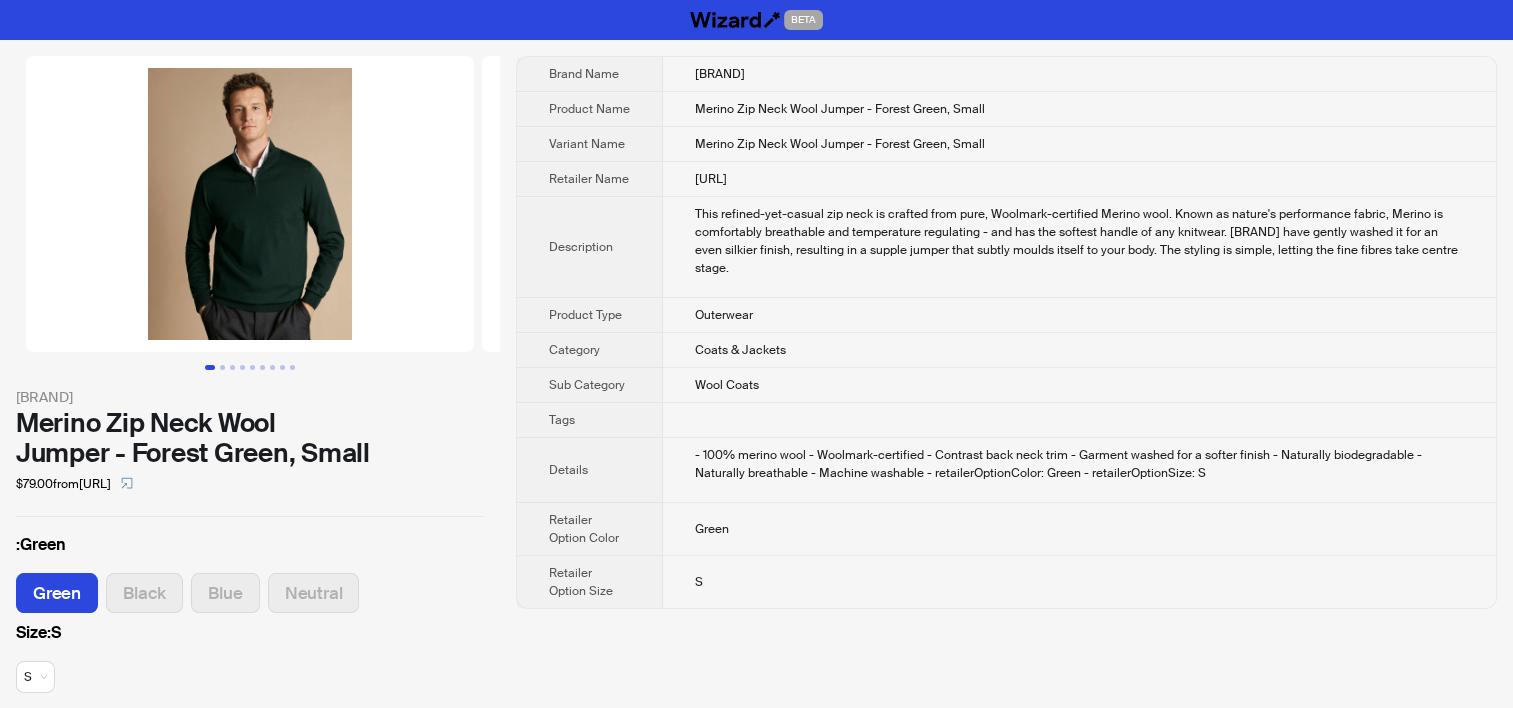 click on "This refined-yet-casual zip neck is crafted from pure, Woolmark-certified Merino wool. Known as nature's performance fabric, Merino is comfortably breathable and temperature regulating - and has the softest handle of any knitwear. Charles Tyrwhitt have gently washed it for an even silkier finish, resulting in a supple jumper that subtly moulds itself to your body. The styling is simple, letting the fine fibres take centre stage." at bounding box center (1079, 241) 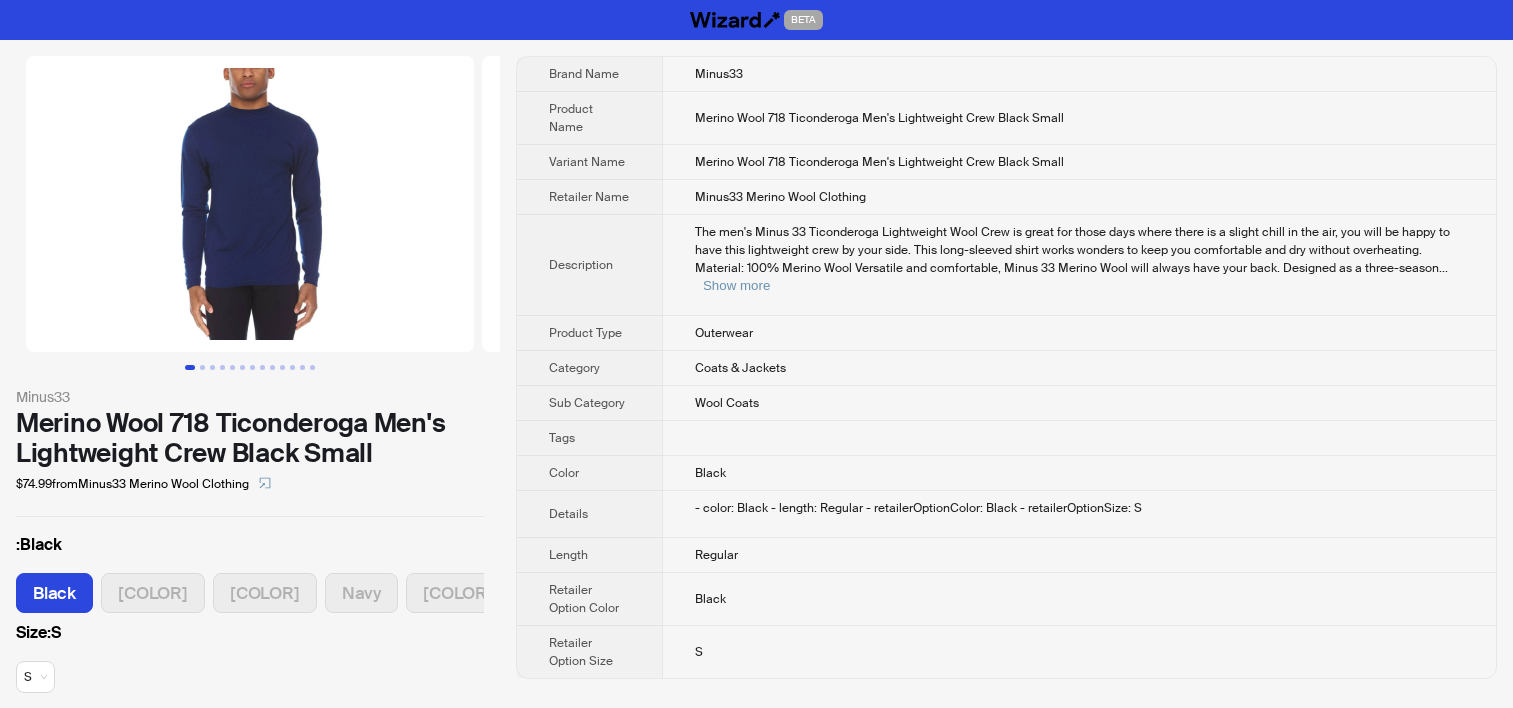 scroll, scrollTop: 0, scrollLeft: 0, axis: both 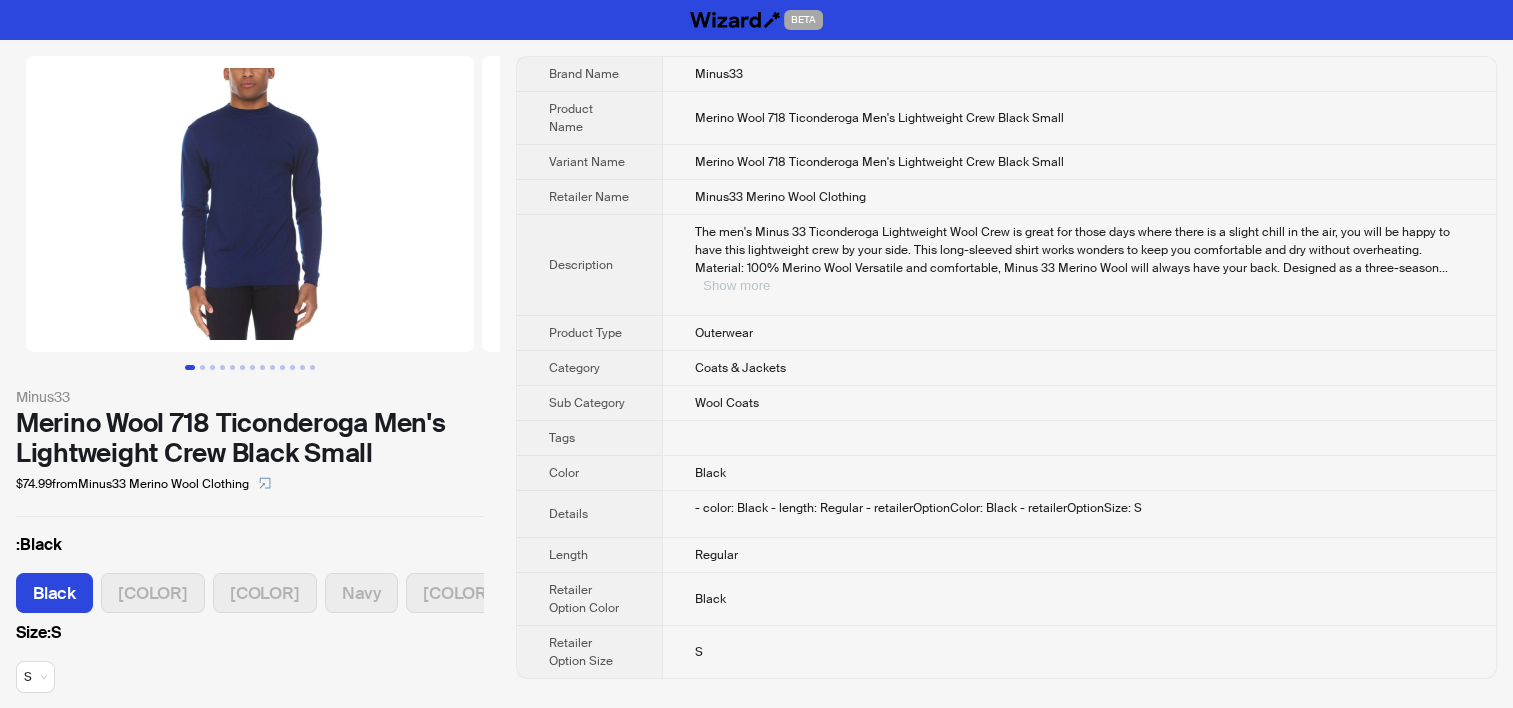 click on "Show more" at bounding box center [736, 285] 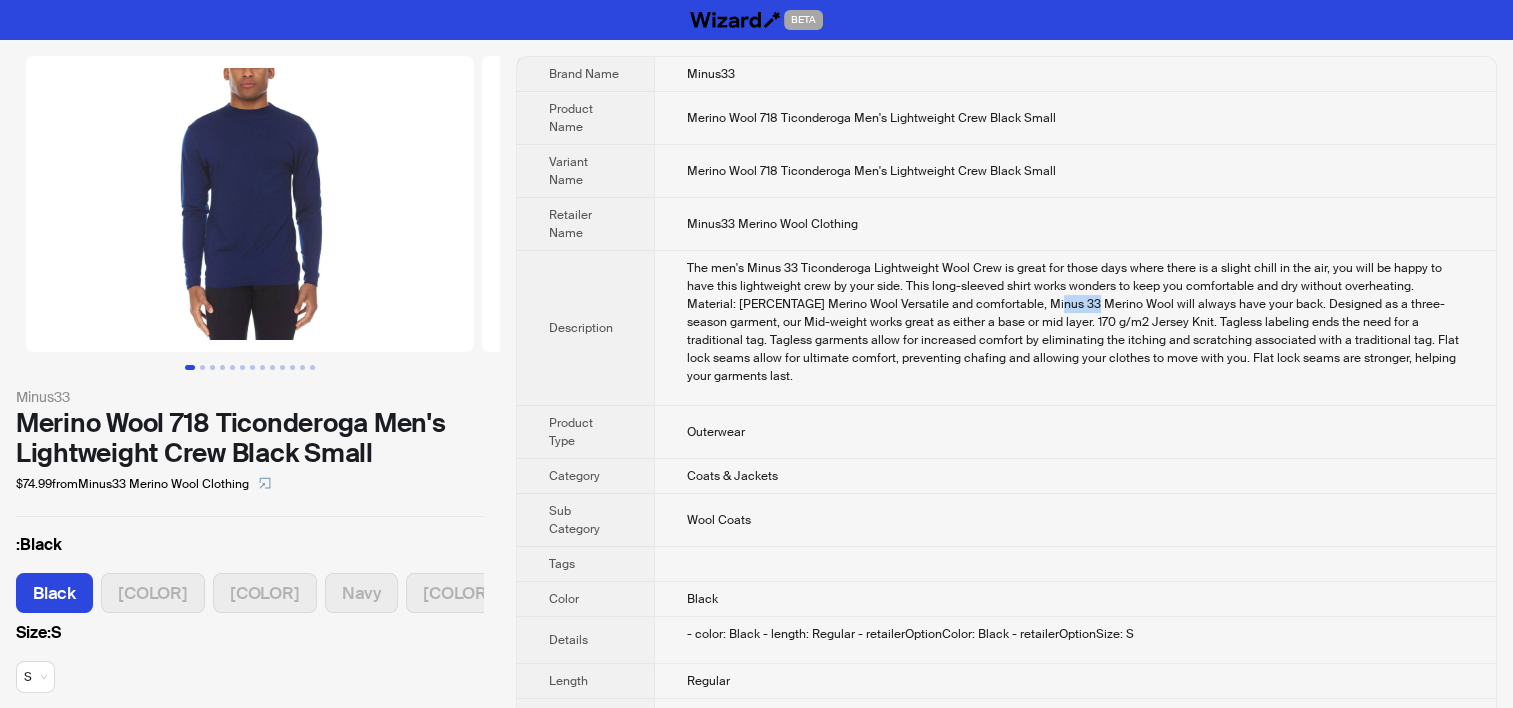 drag, startPoint x: 966, startPoint y: 304, endPoint x: 1000, endPoint y: 304, distance: 34 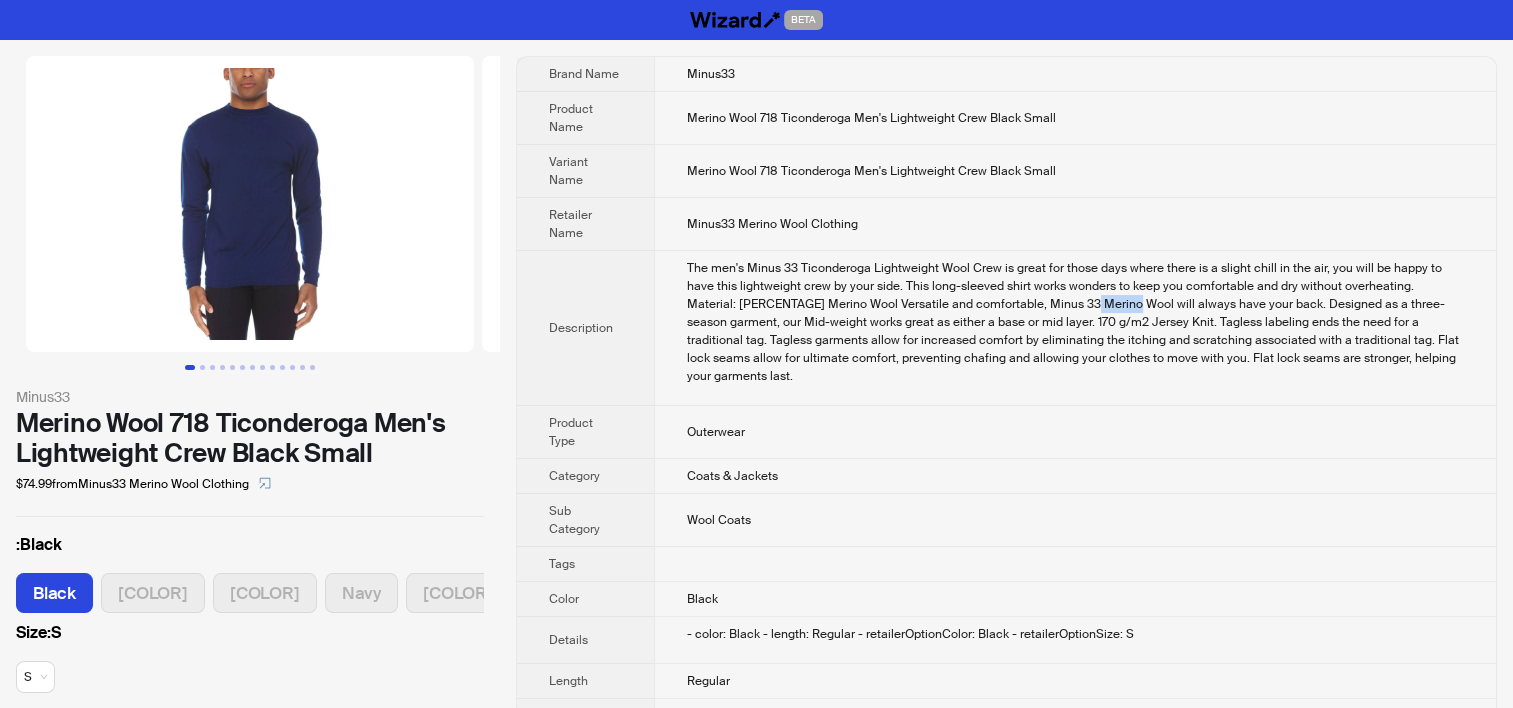 drag, startPoint x: 1004, startPoint y: 302, endPoint x: 1042, endPoint y: 300, distance: 38.052597 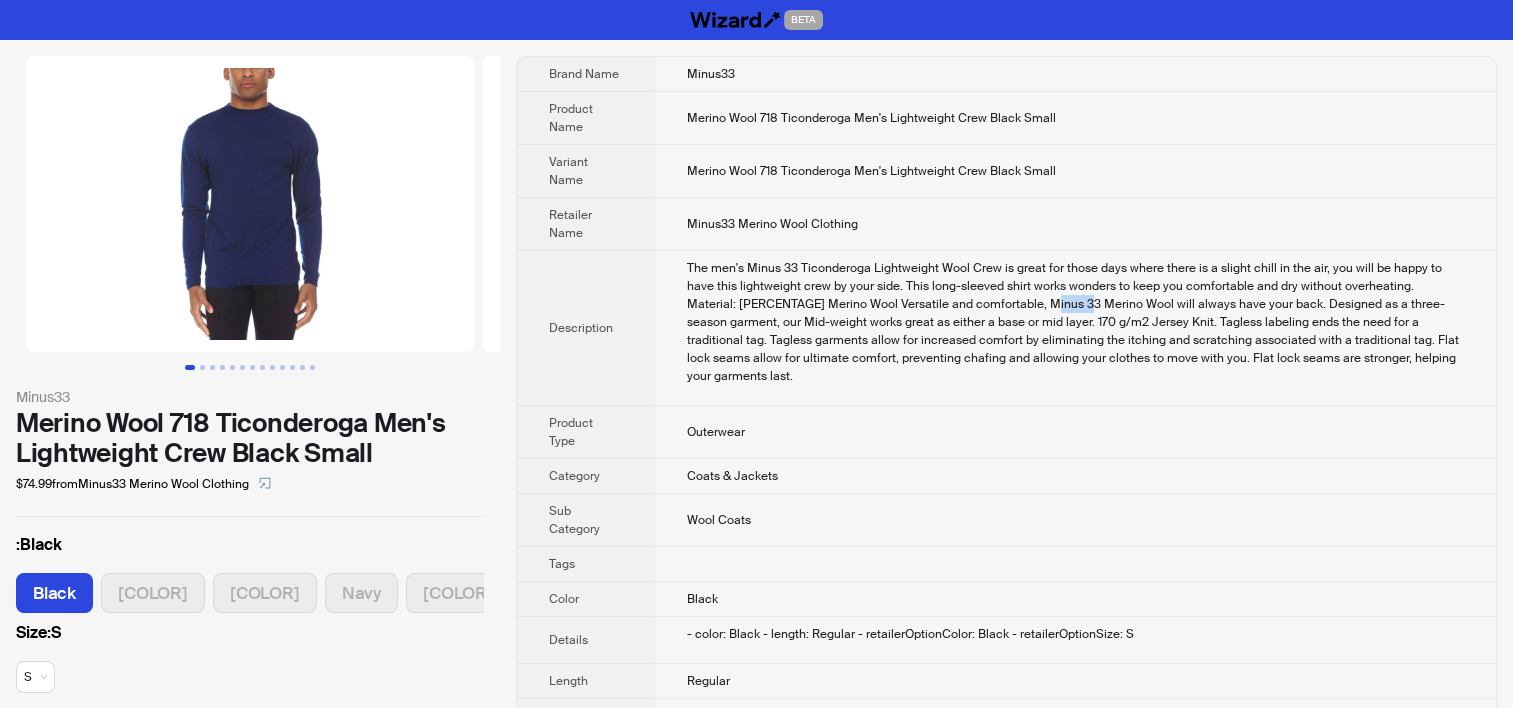 drag, startPoint x: 961, startPoint y: 300, endPoint x: 994, endPoint y: 300, distance: 33 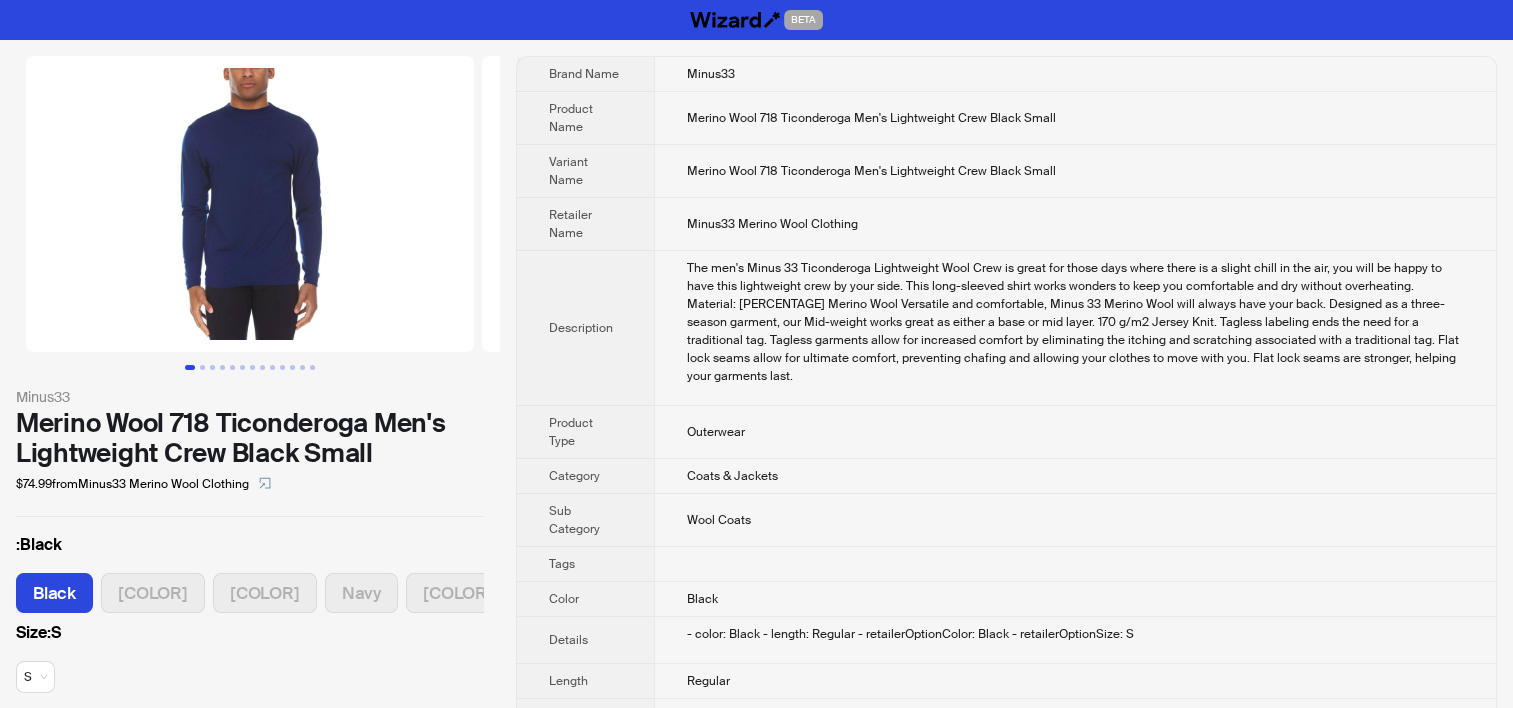 click on "The men's Minus 33 Ticonderoga Lightweight Wool Crew is great for those days where there is a slight chill in the air, you will be happy to have this lightweight crew by your side. This long-sleeved shirt works wonders to keep you comfortable and dry without overheating. Material: 100% Merino Wool Versatile and comfortable, Minus 33 Merino Wool will always have your back. Designed as a three-season garment, our Mid-weight works great as either a base or mid layer. 170 g/m2 Jersey Knit. Tagless labeling ends the need for a traditional tag. Tagless garments allow for increased comfort by eliminating the itching and scratching associated with a traditional tag. Flat lock seams allow for ultimate comfort, preventing chafing and allowing your clothes to move with you. Flat lock seams are stronger, helping your garments last." at bounding box center (1075, 322) 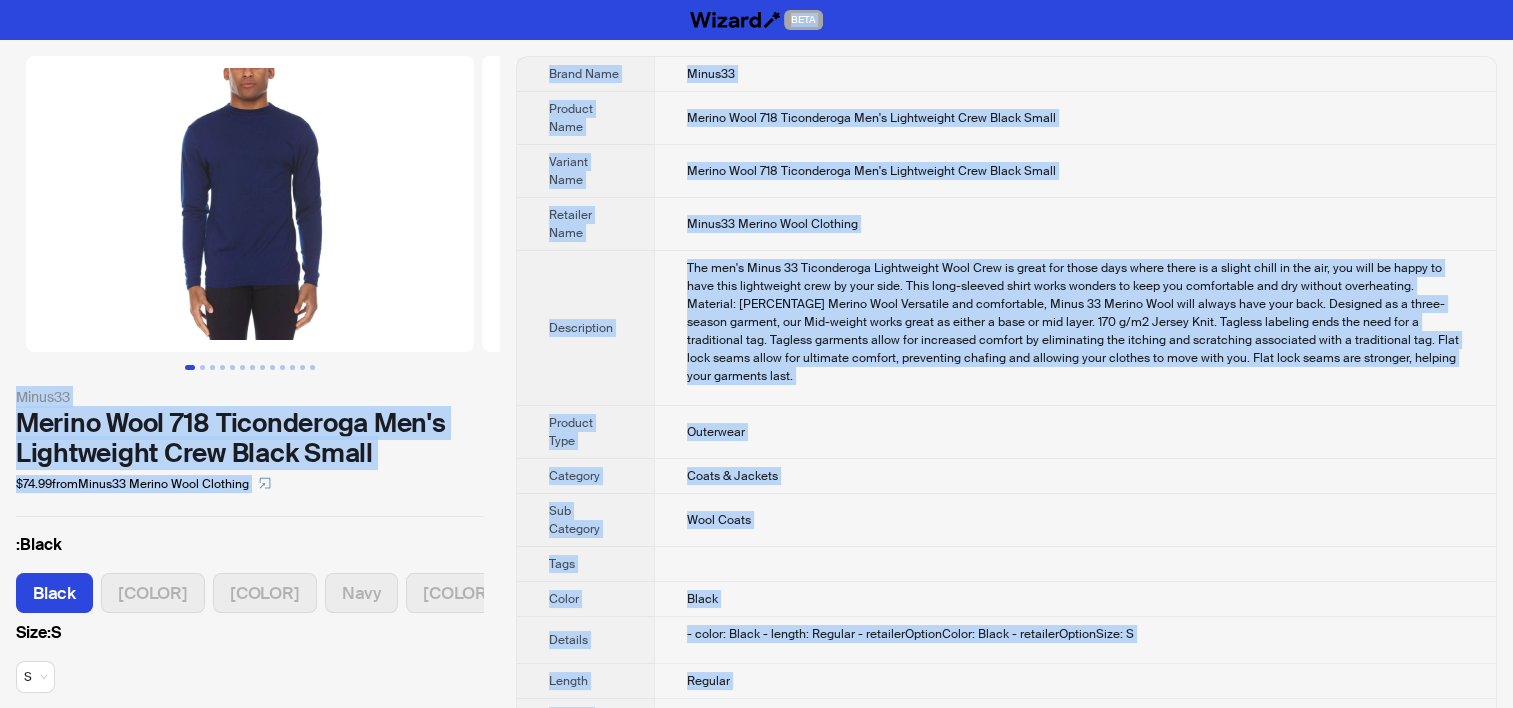 copy on "BETA Minus33 Merino Wool 718 Ticonderoga Men's Lightweight Crew Black Small $74.99  from  Minus33 Merino Wool Clothing :  Black Black Azure Blue Desert Sand Navy Olive Drab Green Tan 499 Zephyr Green Size :  S S Brand Name Minus33 Product Name Merino Wool 718 Ticonderoga Men's Lightweight Crew Black Small Variant Name Merino Wool 718 Ticonderoga Men's Lightweight Crew Black Small Retailer Name Minus33 Merino Wool Clothing Description The men's Minus 33 Ticonderoga Lightweight Wool Crew is great for those days where there is a slight chill in the air, you will be happy to have this lightweight crew by your side. This long-sleeved shirt works wonders to keep you comfortable and dry without overheating. Material: 100% Merino Wool Versatile and comfortable, Minus 33 Merino Wool will always have your back. Designed as a three-season garment, our Mid-weight works great as either a base or mid layer. 170 g/m2 Jersey Knit. Tagless labeling ends the need for a traditional tag. Tagless garments allow for increased c..." 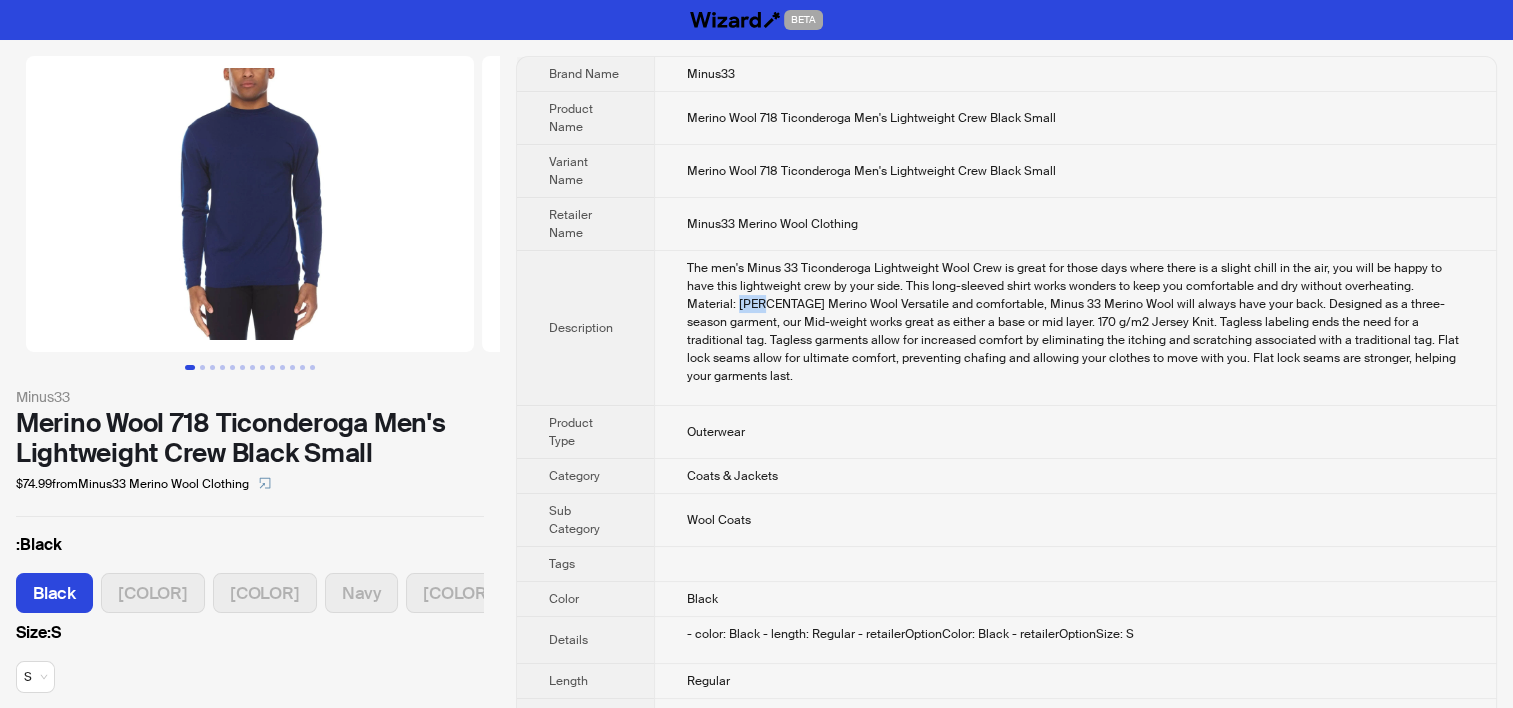 drag, startPoint x: 1430, startPoint y: 281, endPoint x: 1465, endPoint y: 280, distance: 35.014282 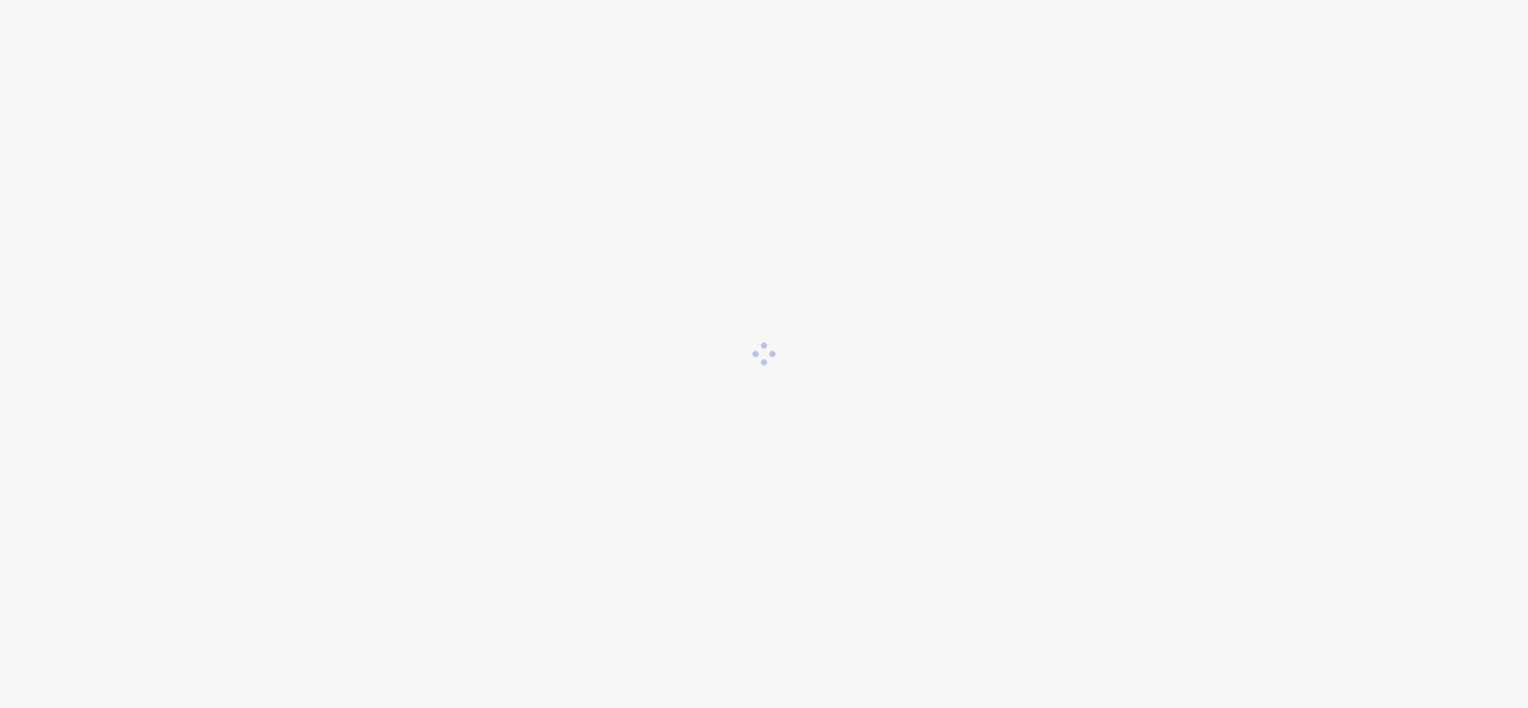 scroll, scrollTop: 0, scrollLeft: 0, axis: both 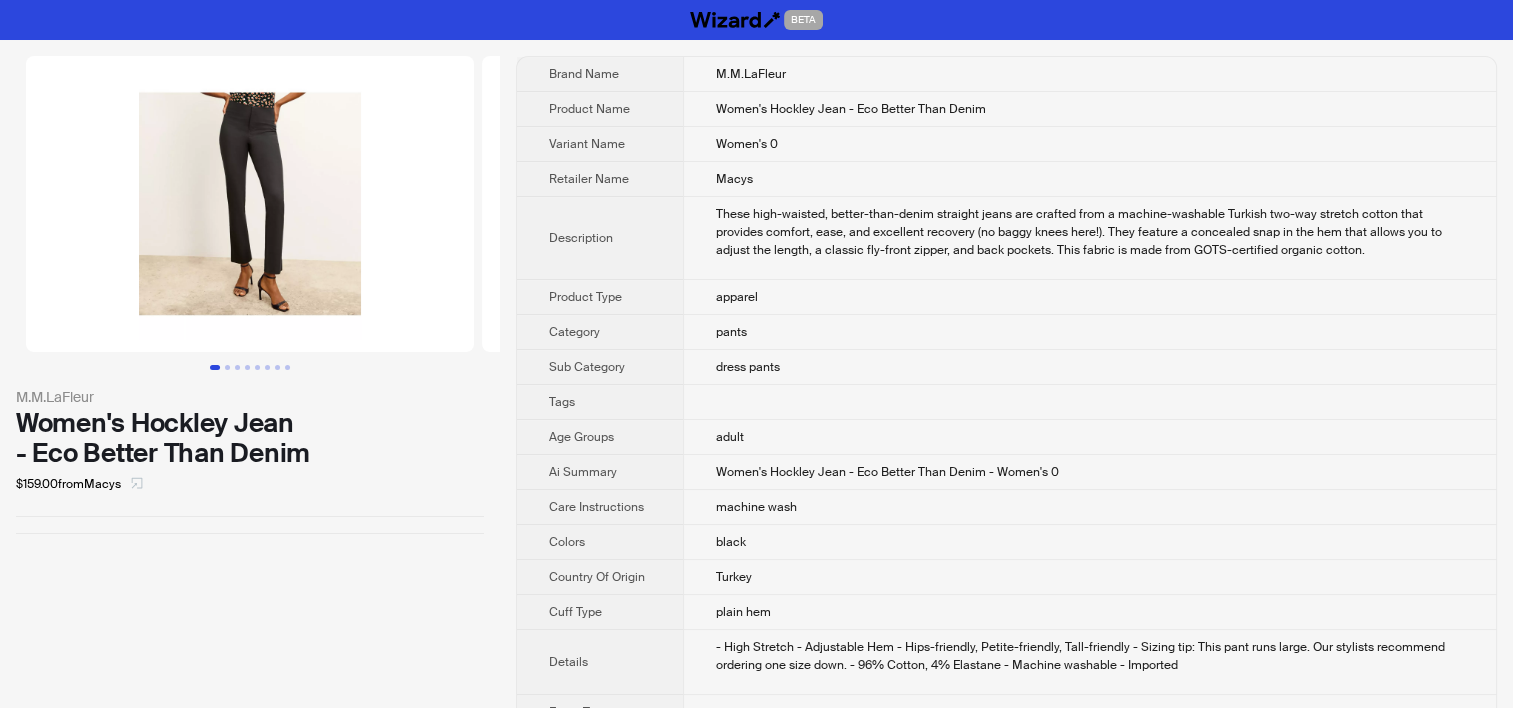 click at bounding box center (137, 484) 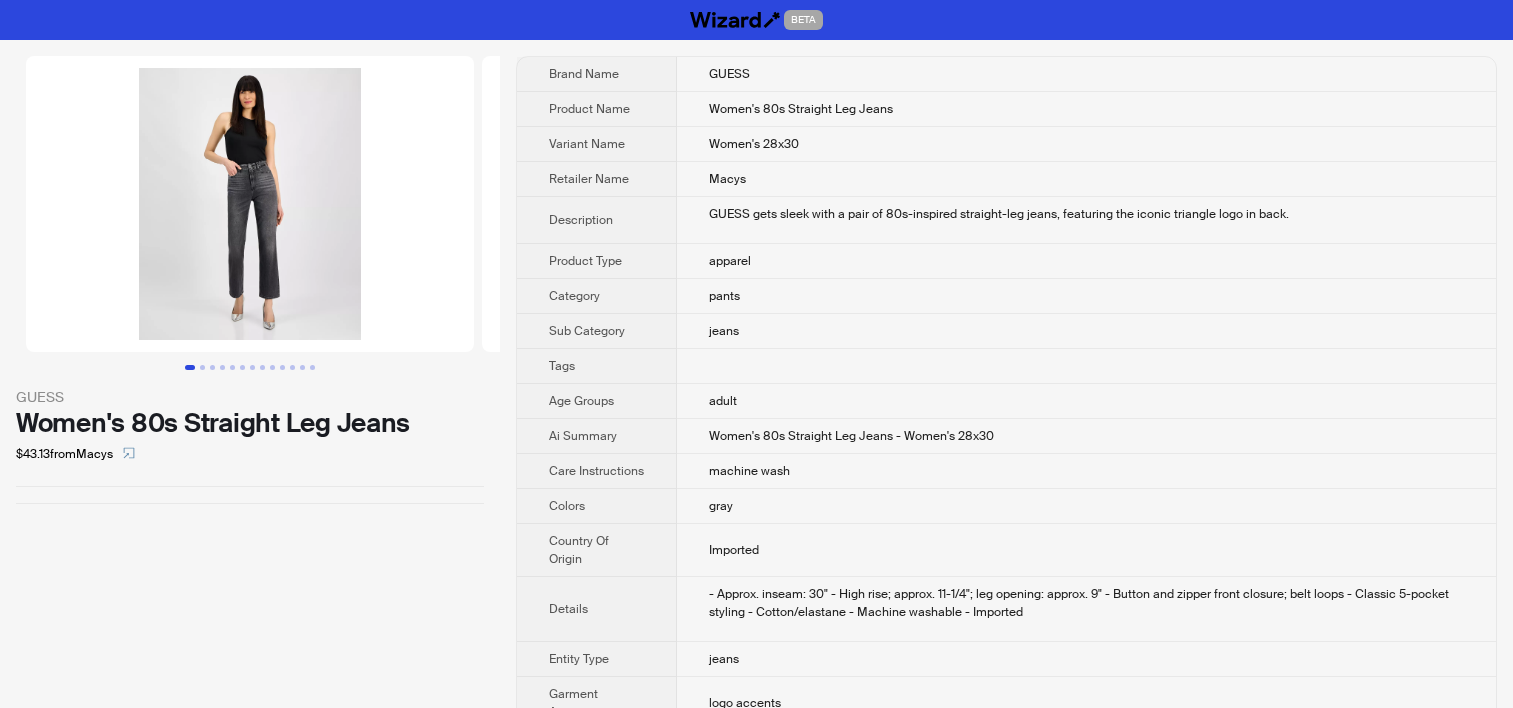 scroll, scrollTop: 0, scrollLeft: 0, axis: both 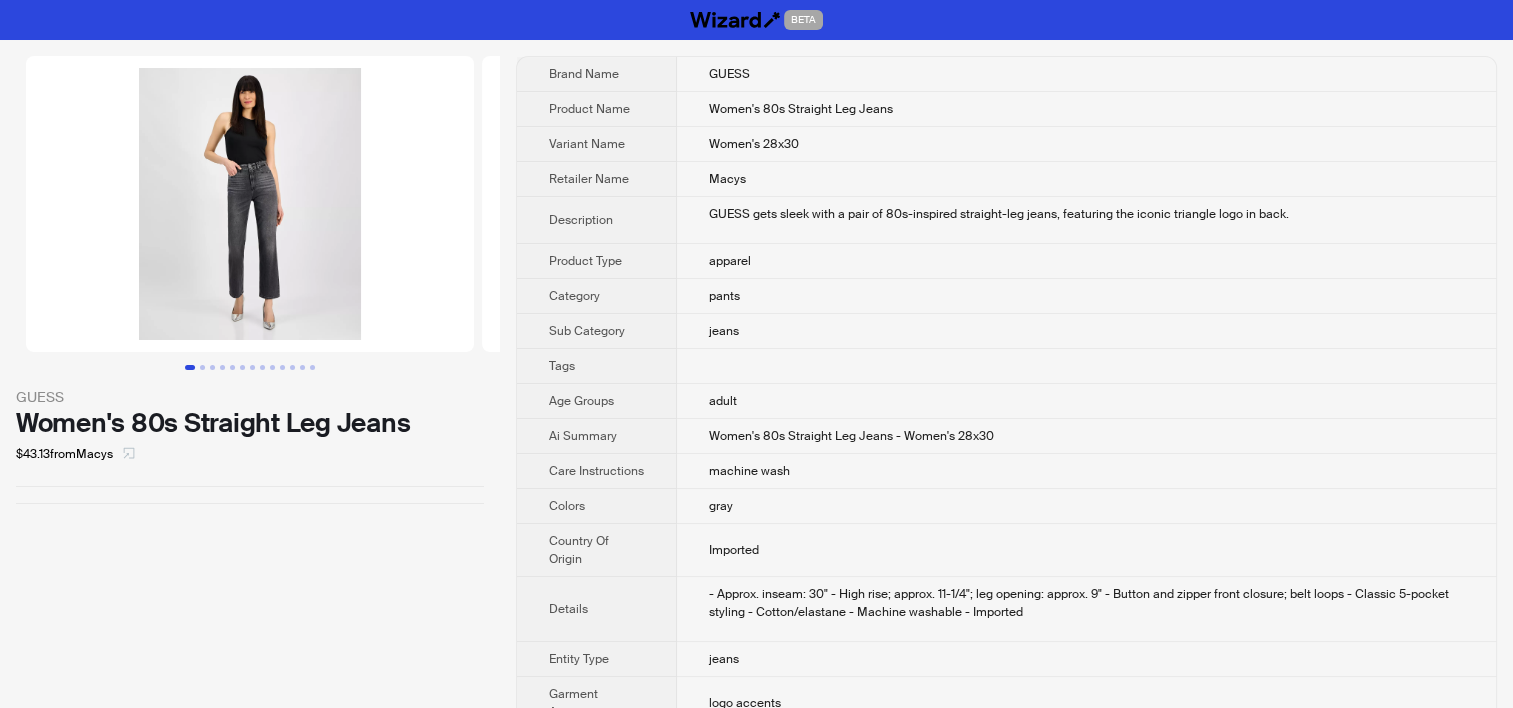 click at bounding box center (129, 454) 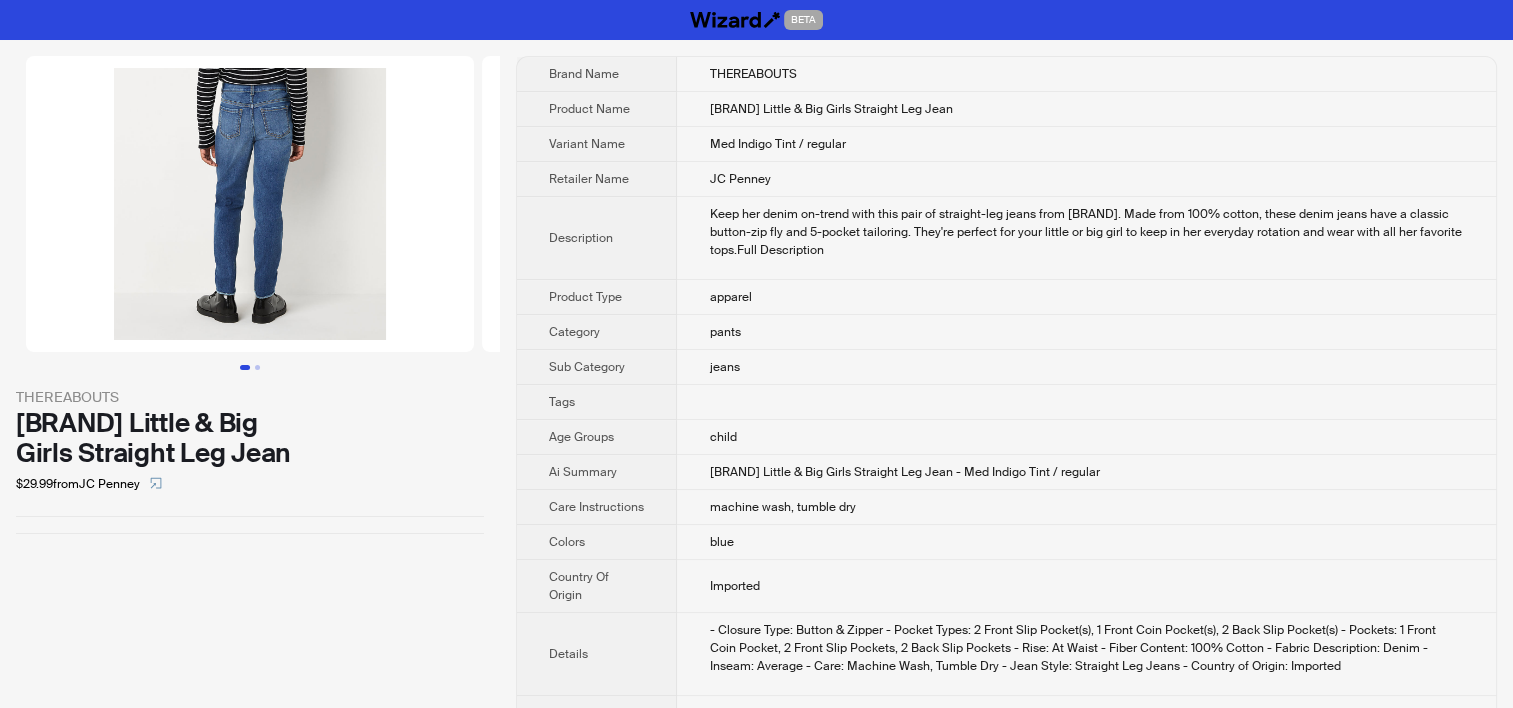 scroll, scrollTop: 0, scrollLeft: 0, axis: both 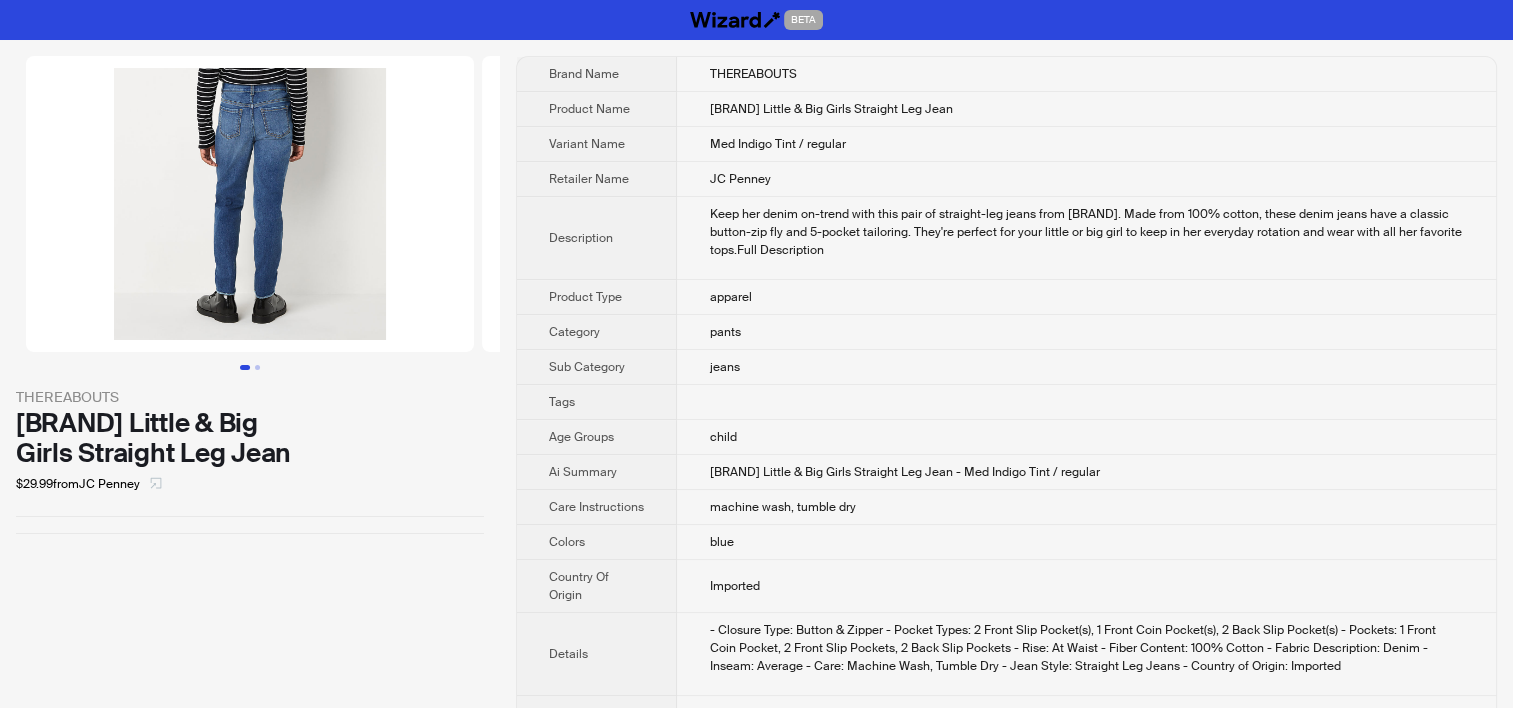 click at bounding box center [156, 484] 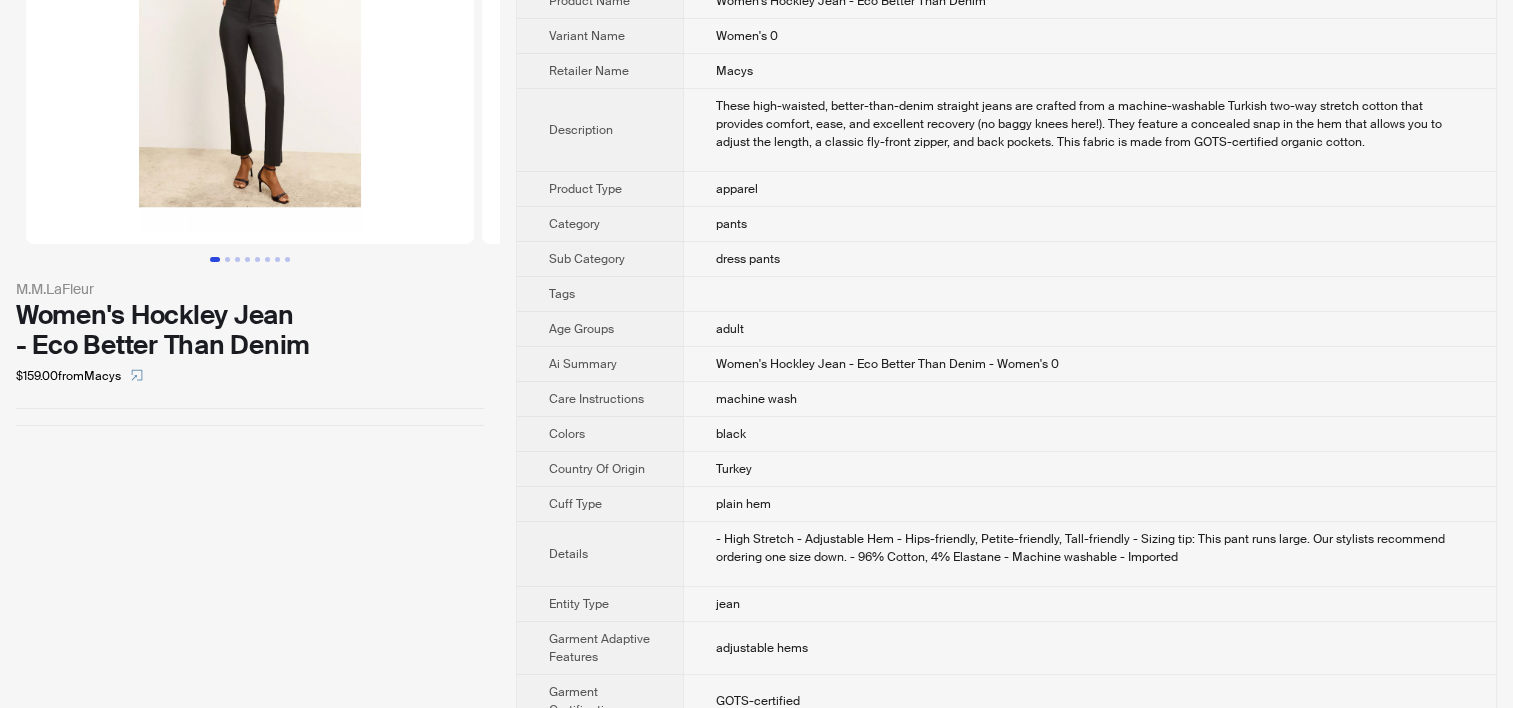 scroll, scrollTop: 0, scrollLeft: 0, axis: both 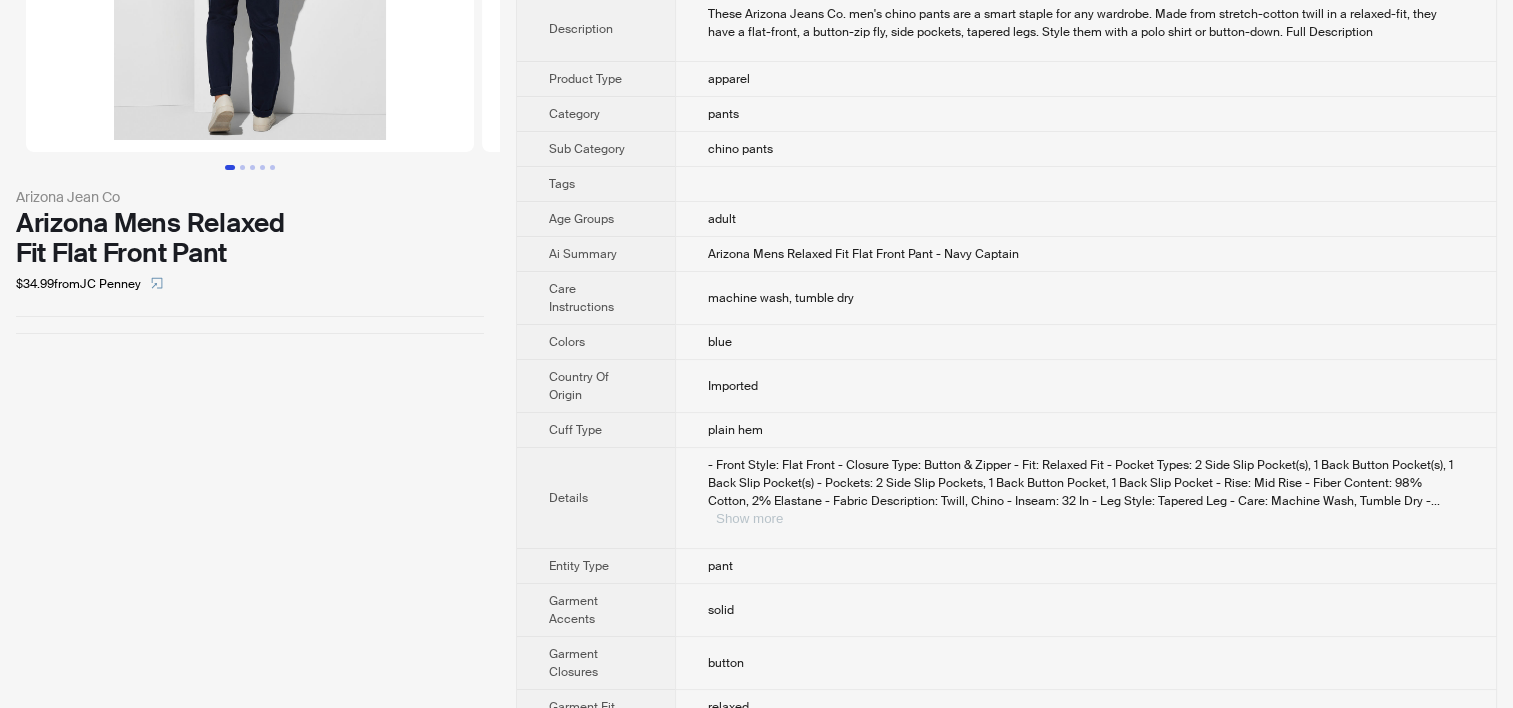 click on "Show more" at bounding box center [749, 518] 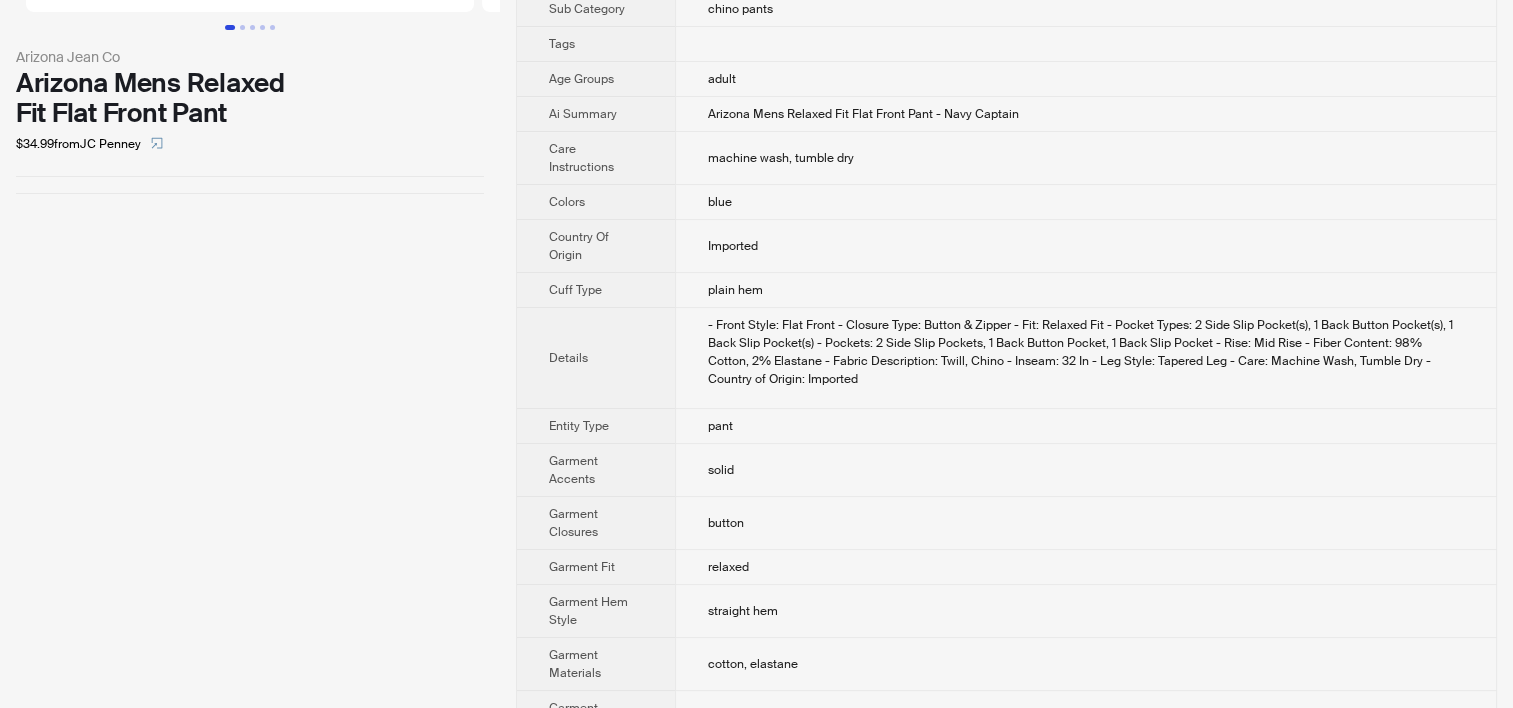 scroll, scrollTop: 200, scrollLeft: 0, axis: vertical 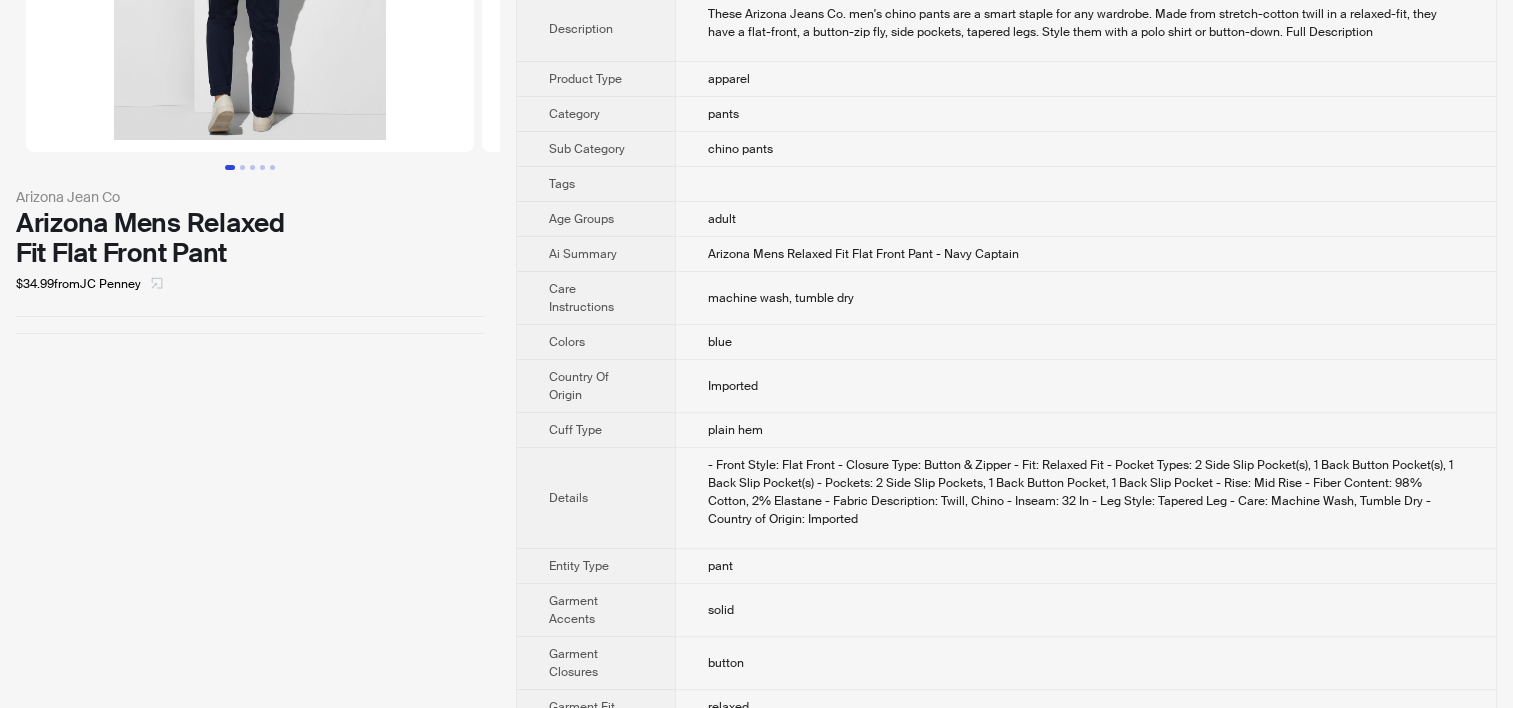 click 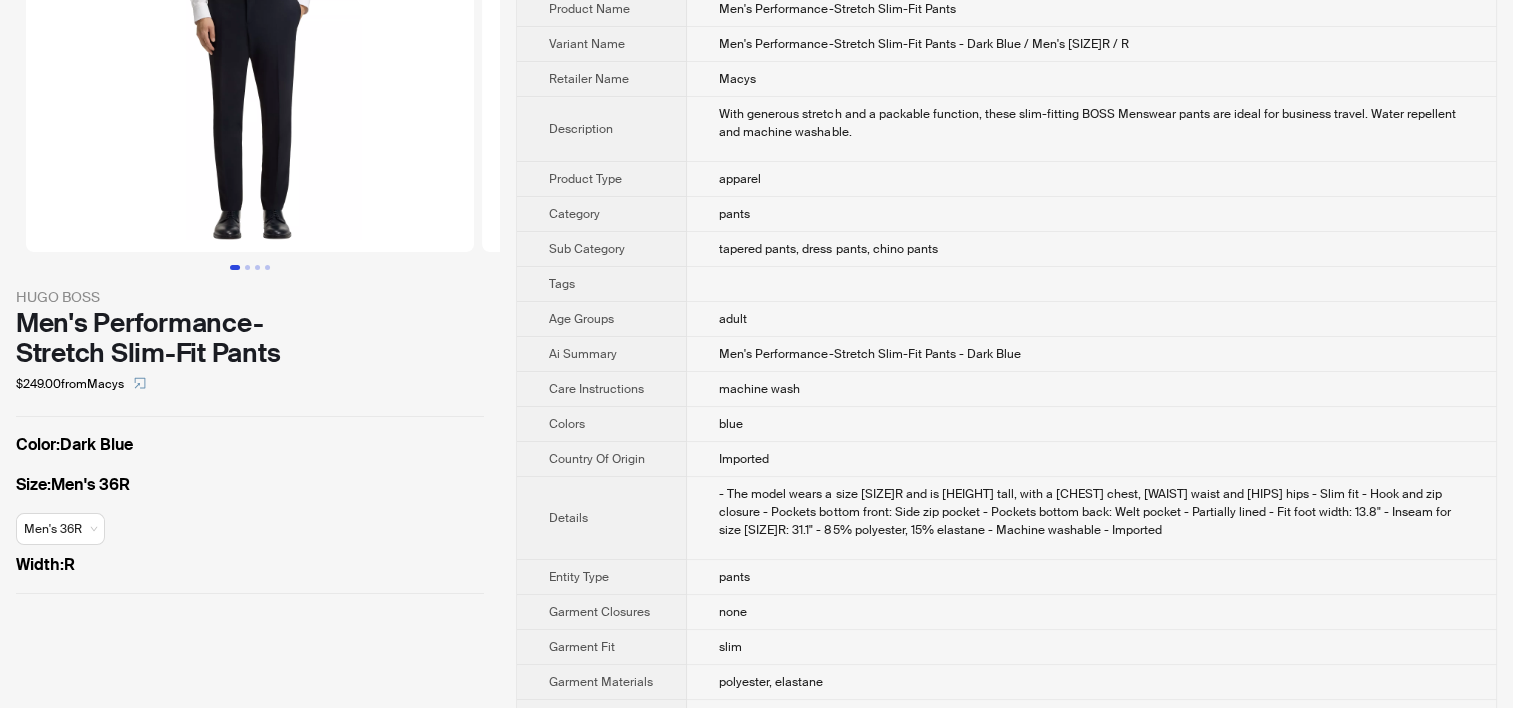 scroll, scrollTop: 0, scrollLeft: 0, axis: both 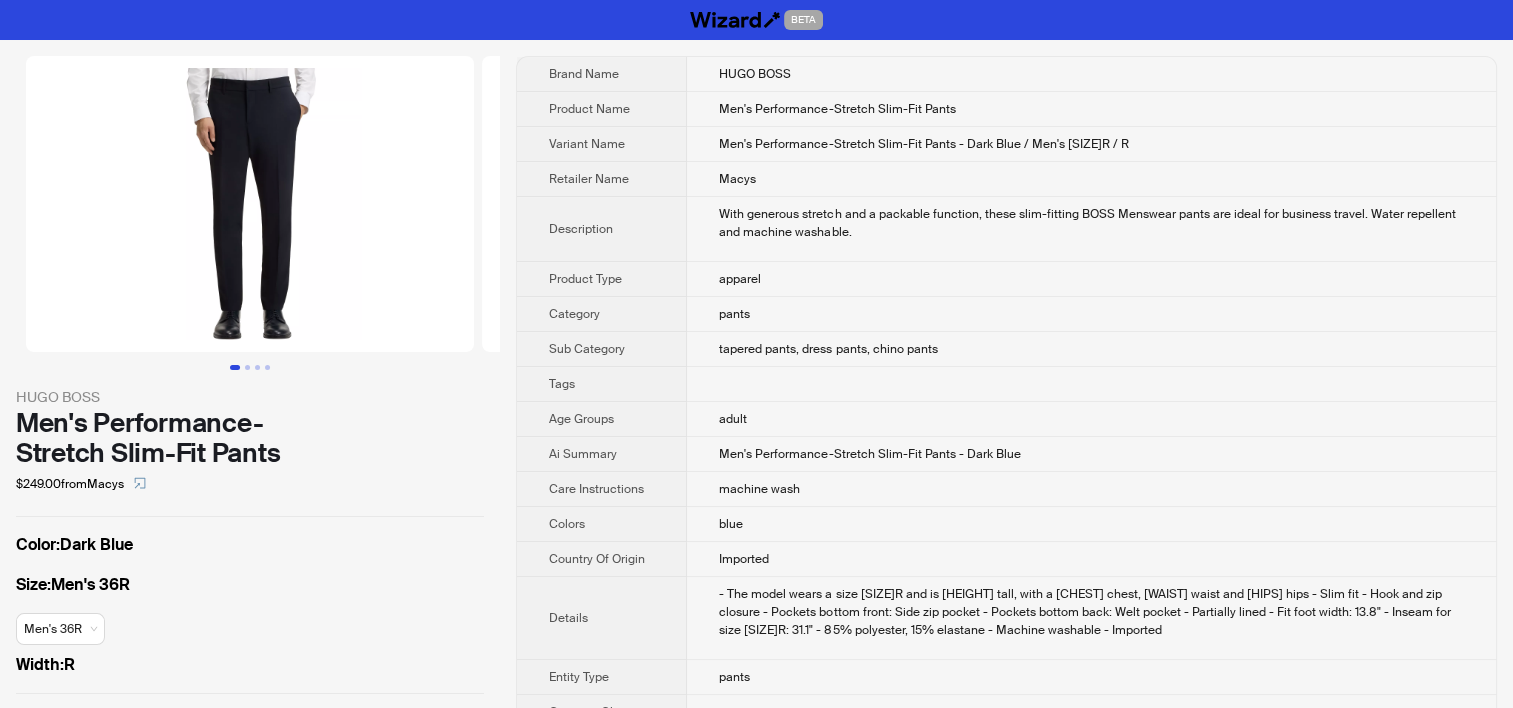 click on "Macys" at bounding box center (1091, 179) 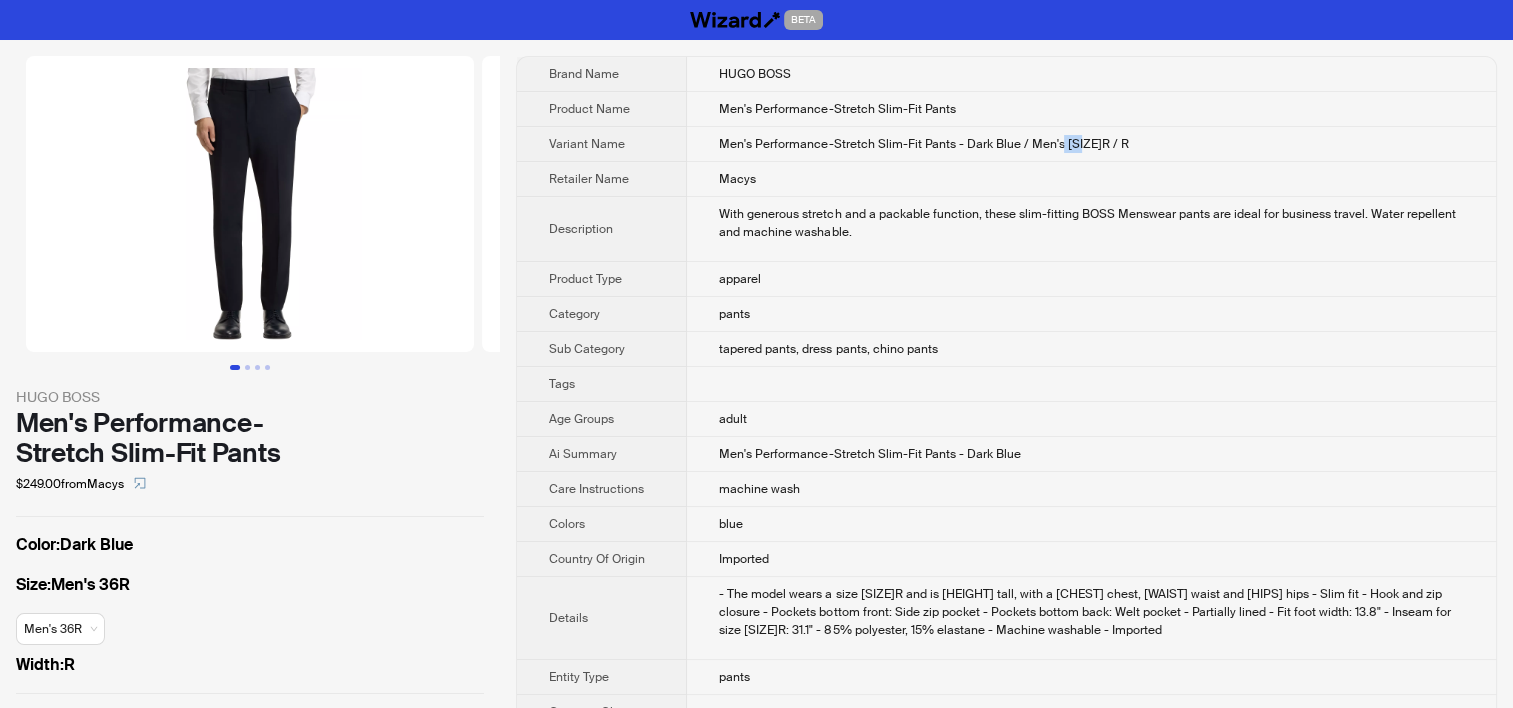 drag, startPoint x: 1055, startPoint y: 145, endPoint x: 1081, endPoint y: 146, distance: 26.019224 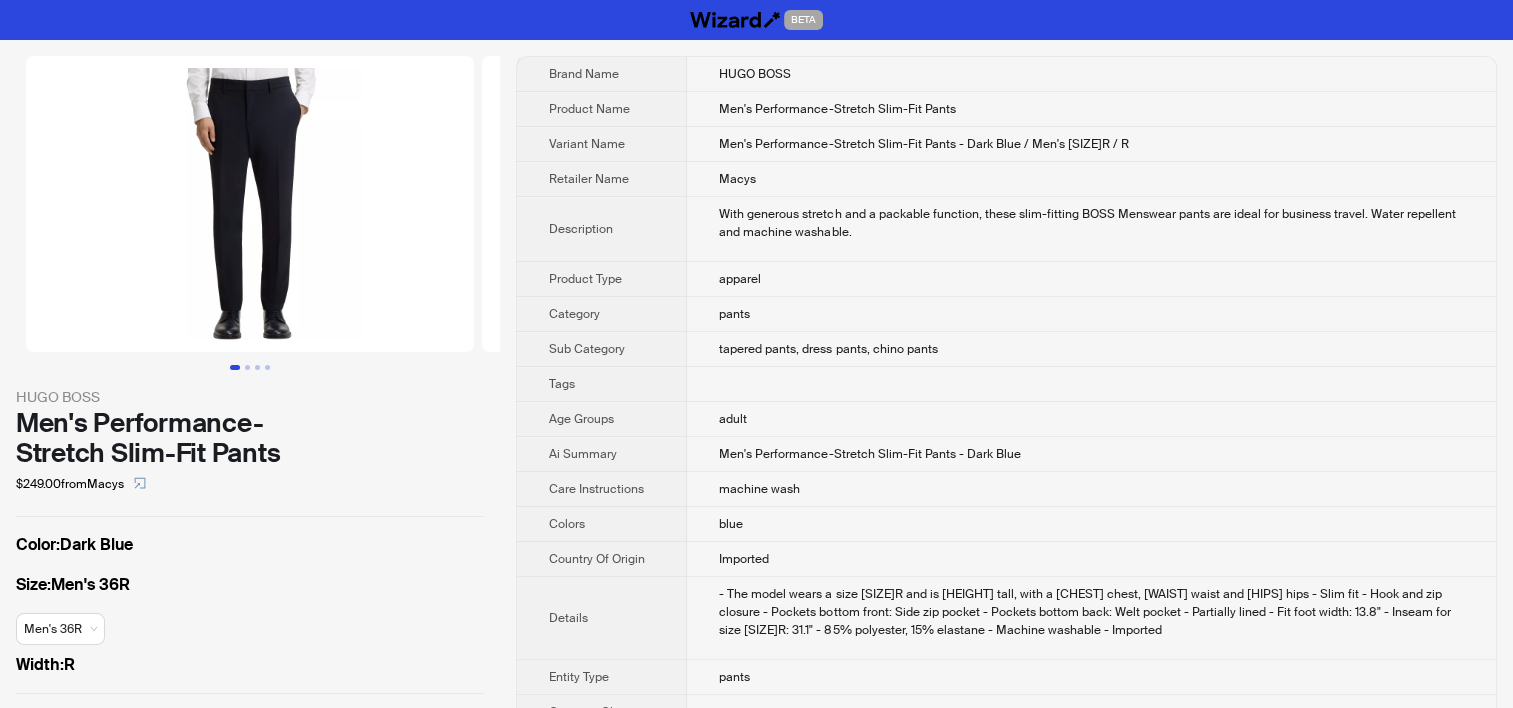click on "Macys" at bounding box center [1091, 179] 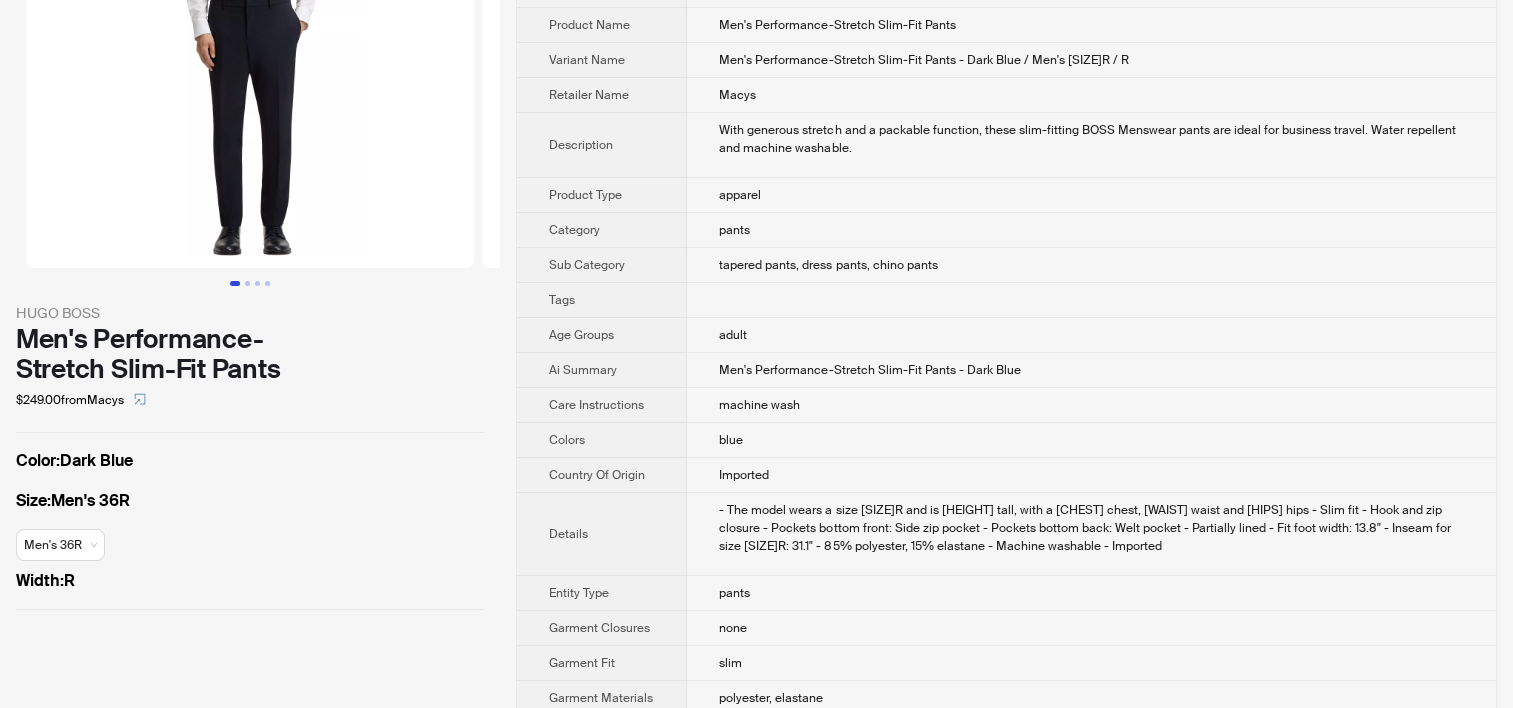 scroll, scrollTop: 0, scrollLeft: 0, axis: both 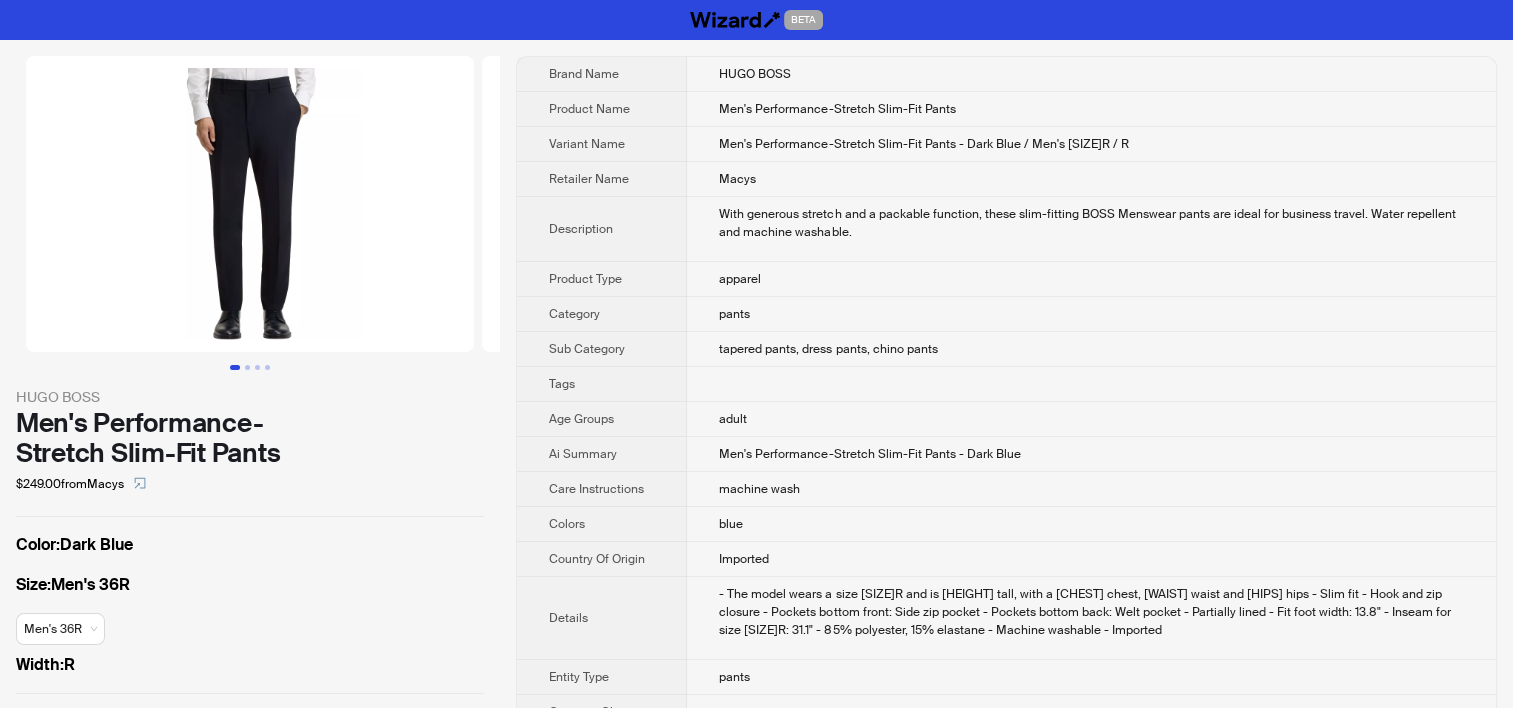 click on "Men's Performance-Stretch Slim-Fit Pants - Dark Blue / Men's [SIZE]R / R" at bounding box center (1091, 144) 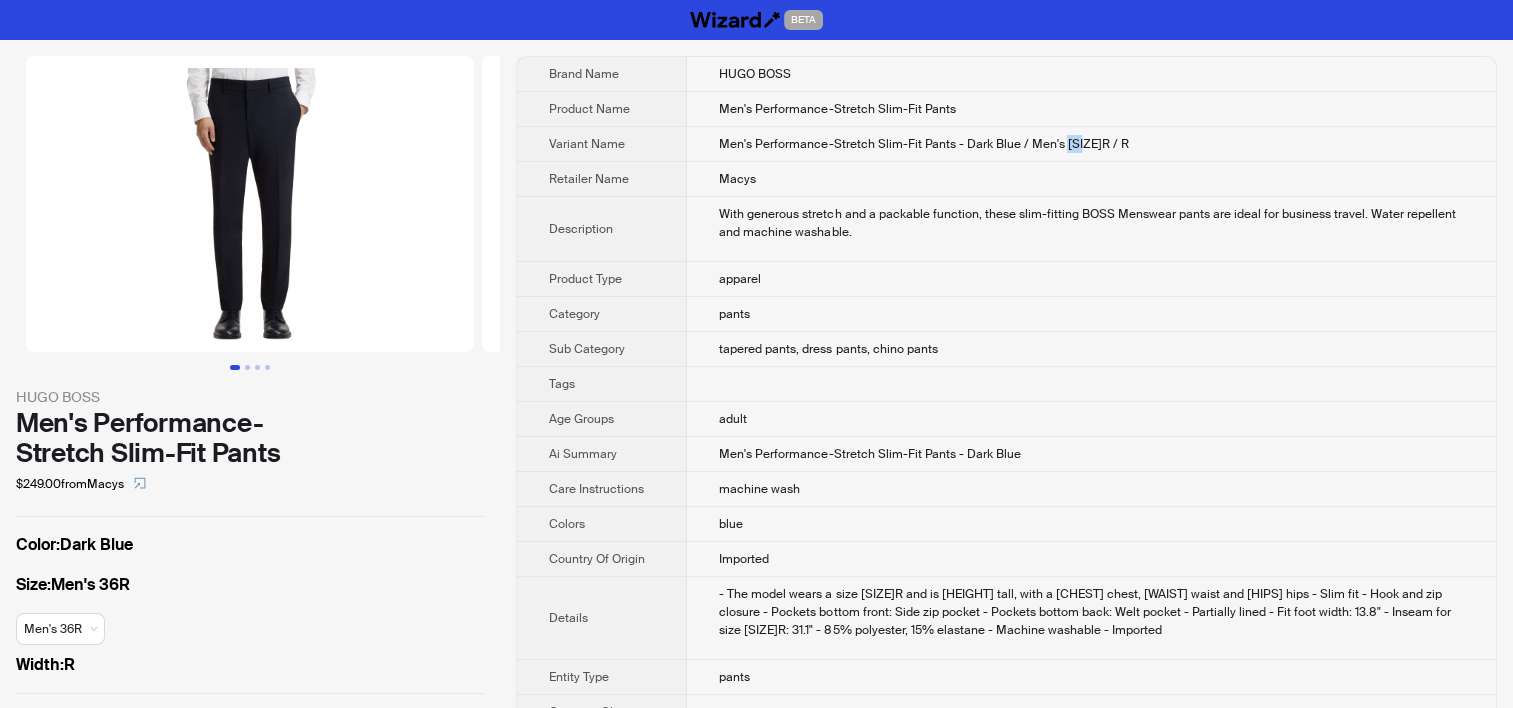 drag, startPoint x: 1060, startPoint y: 140, endPoint x: 1083, endPoint y: 140, distance: 23 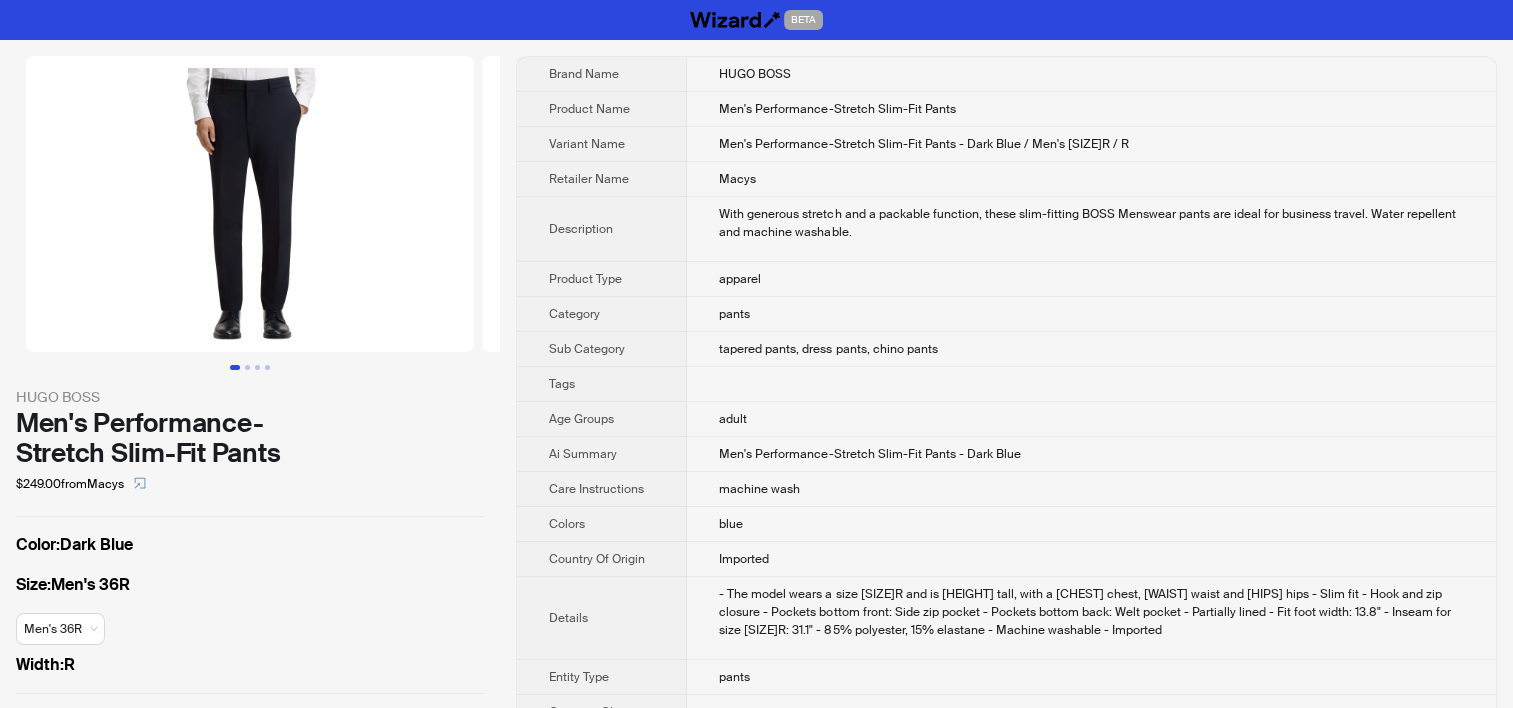 click on "Men's Performance-Stretch Slim-Fit Pants - Dark Blue / Men's [SIZE]R / R" at bounding box center (1091, 144) 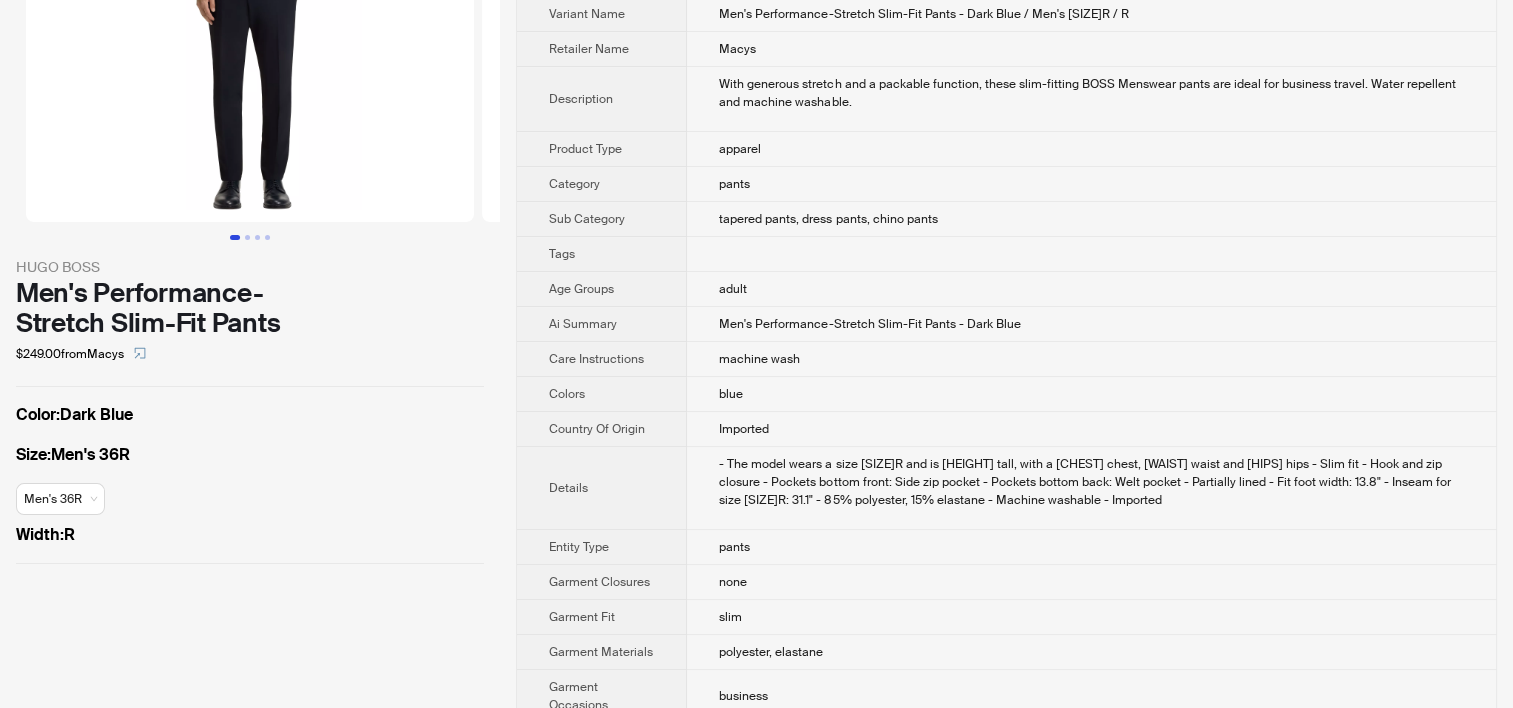scroll, scrollTop: 0, scrollLeft: 0, axis: both 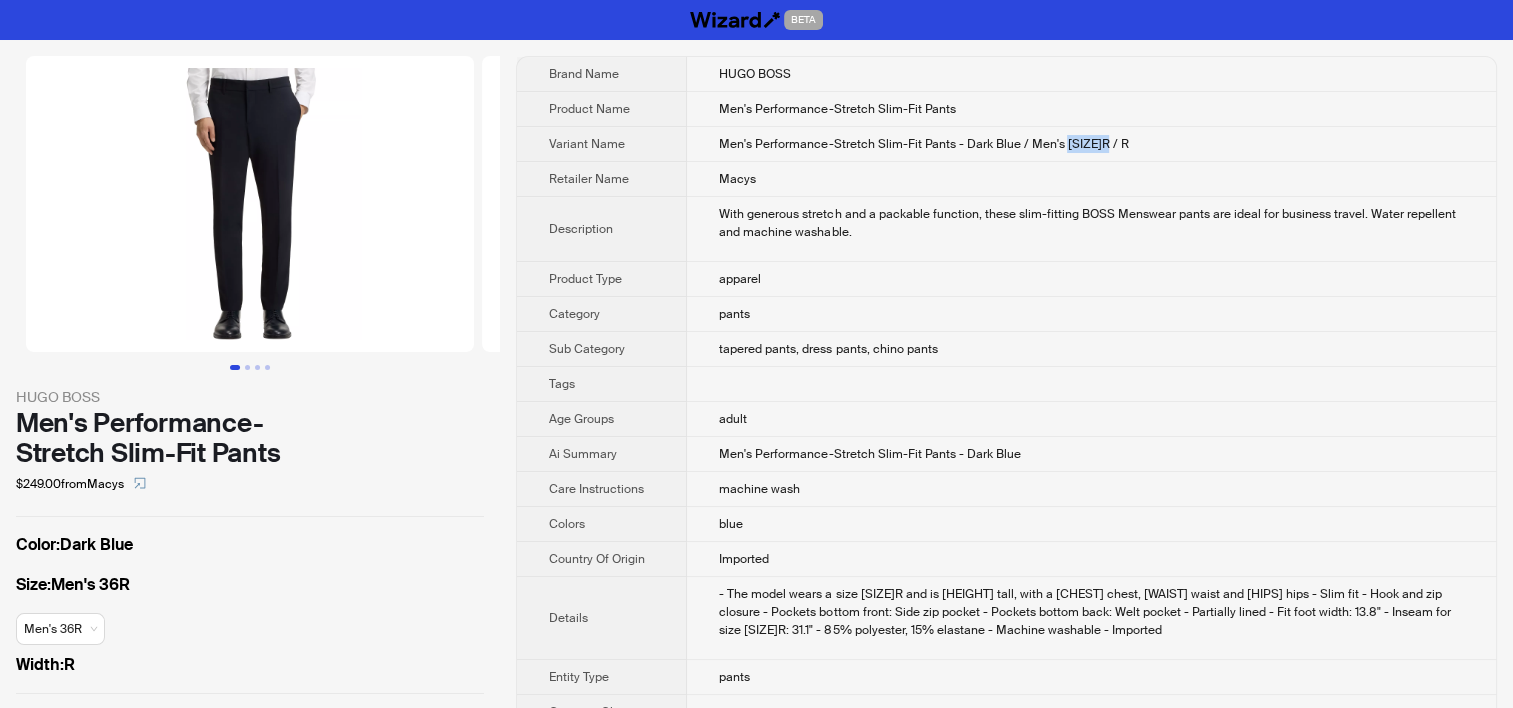 drag, startPoint x: 1059, startPoint y: 142, endPoint x: 1105, endPoint y: 143, distance: 46.010868 